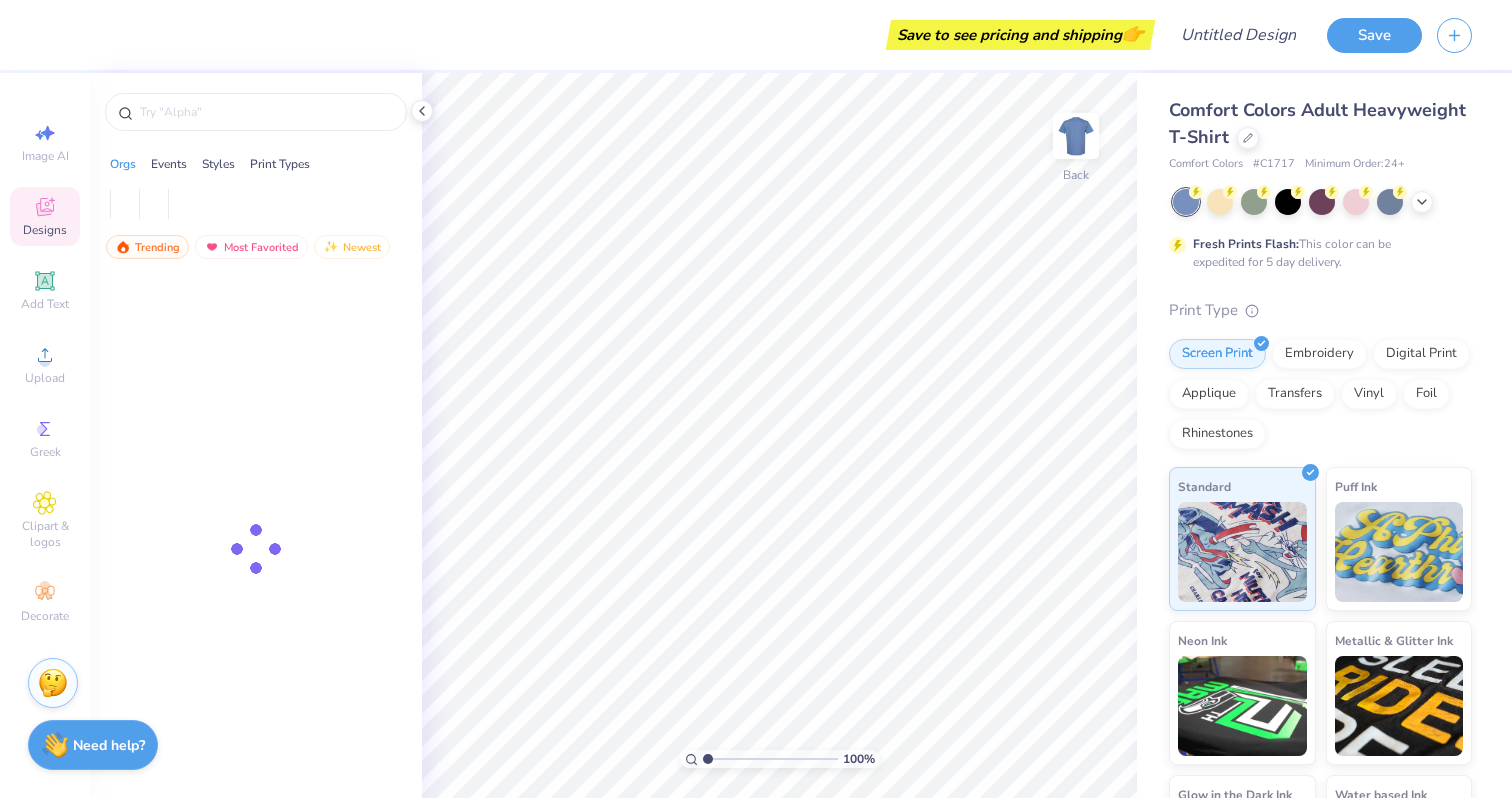 scroll, scrollTop: 0, scrollLeft: 0, axis: both 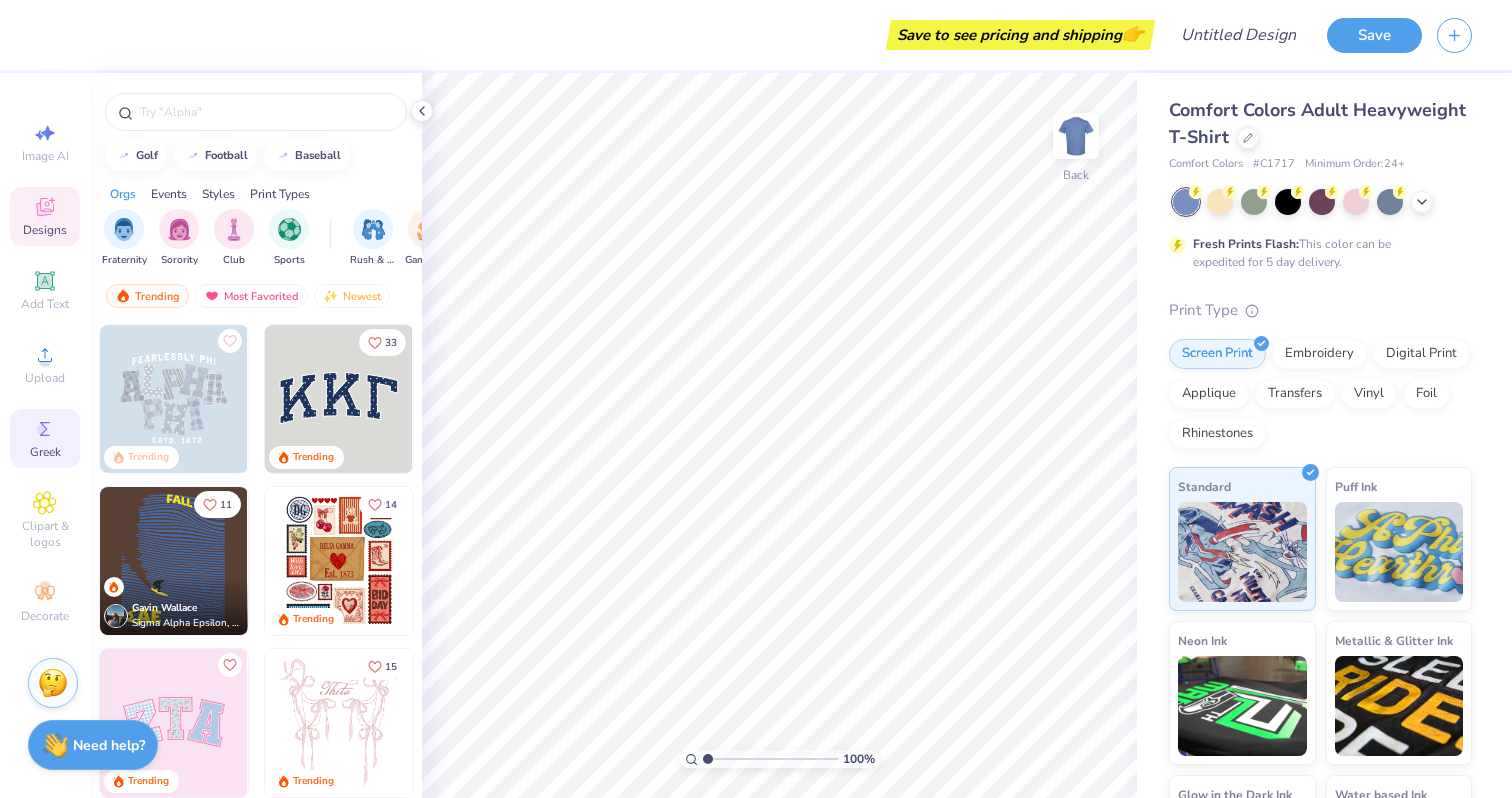 click on "Greek" at bounding box center [45, 452] 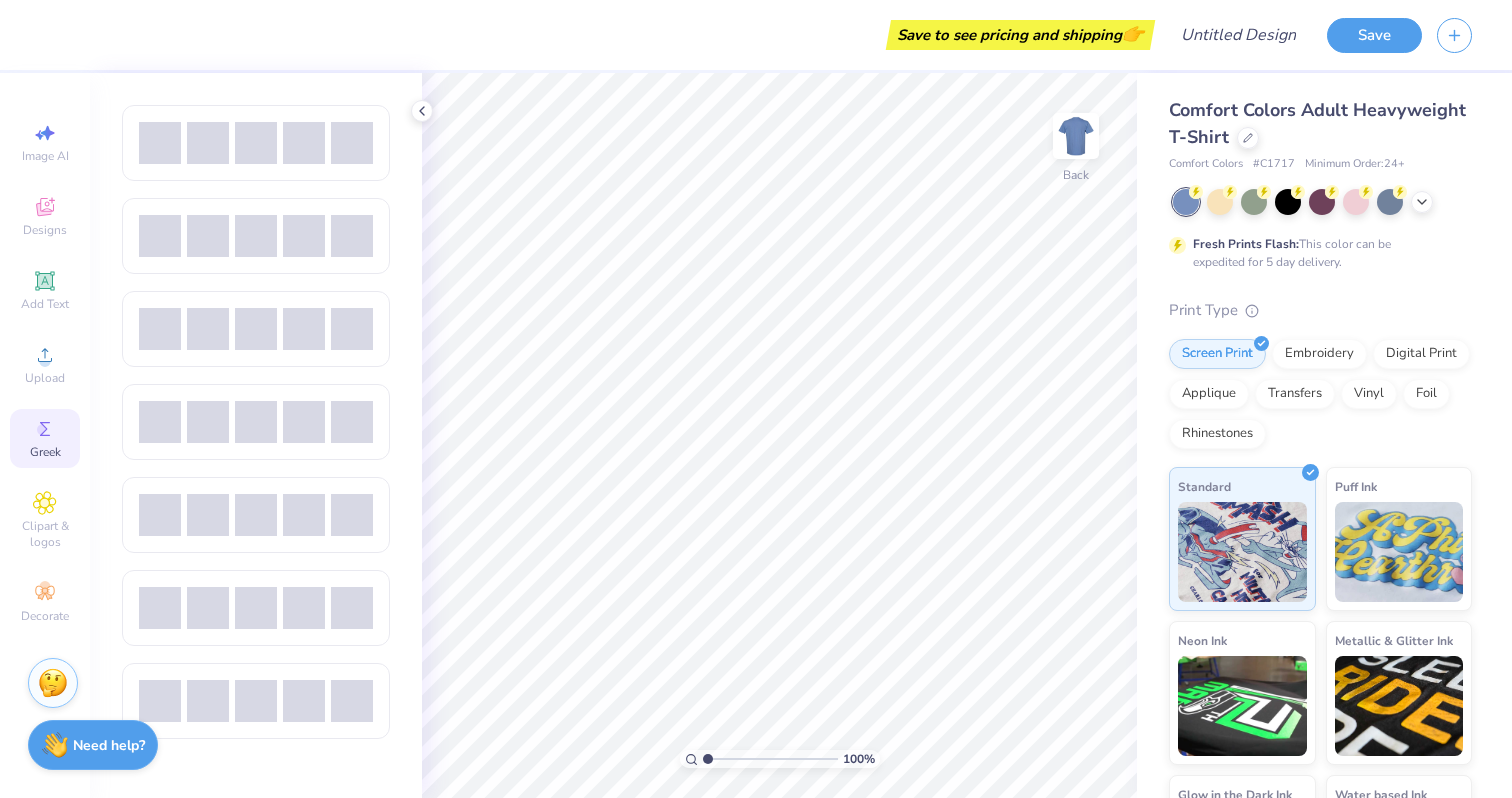 scroll, scrollTop: 1120, scrollLeft: 0, axis: vertical 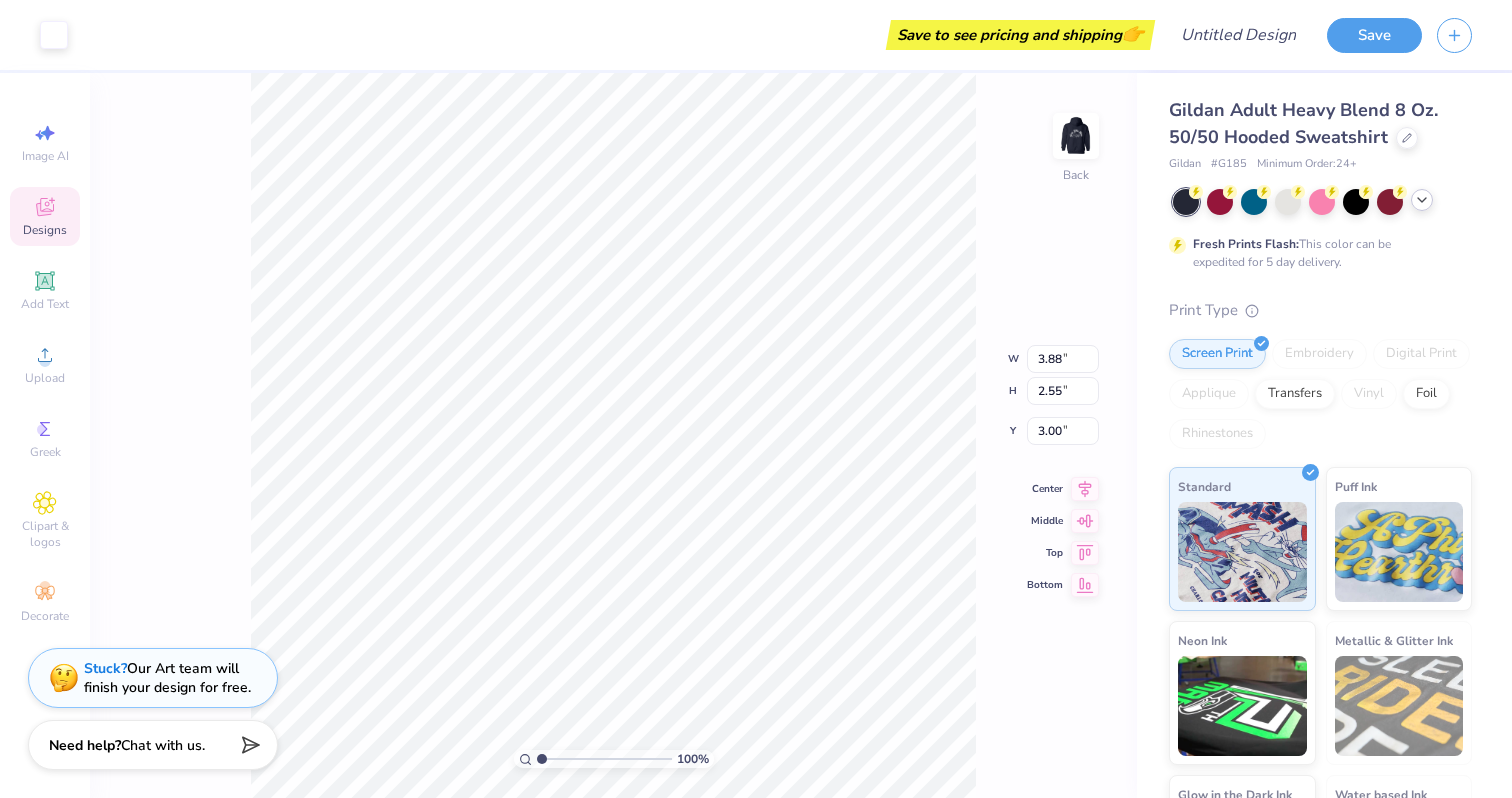 click 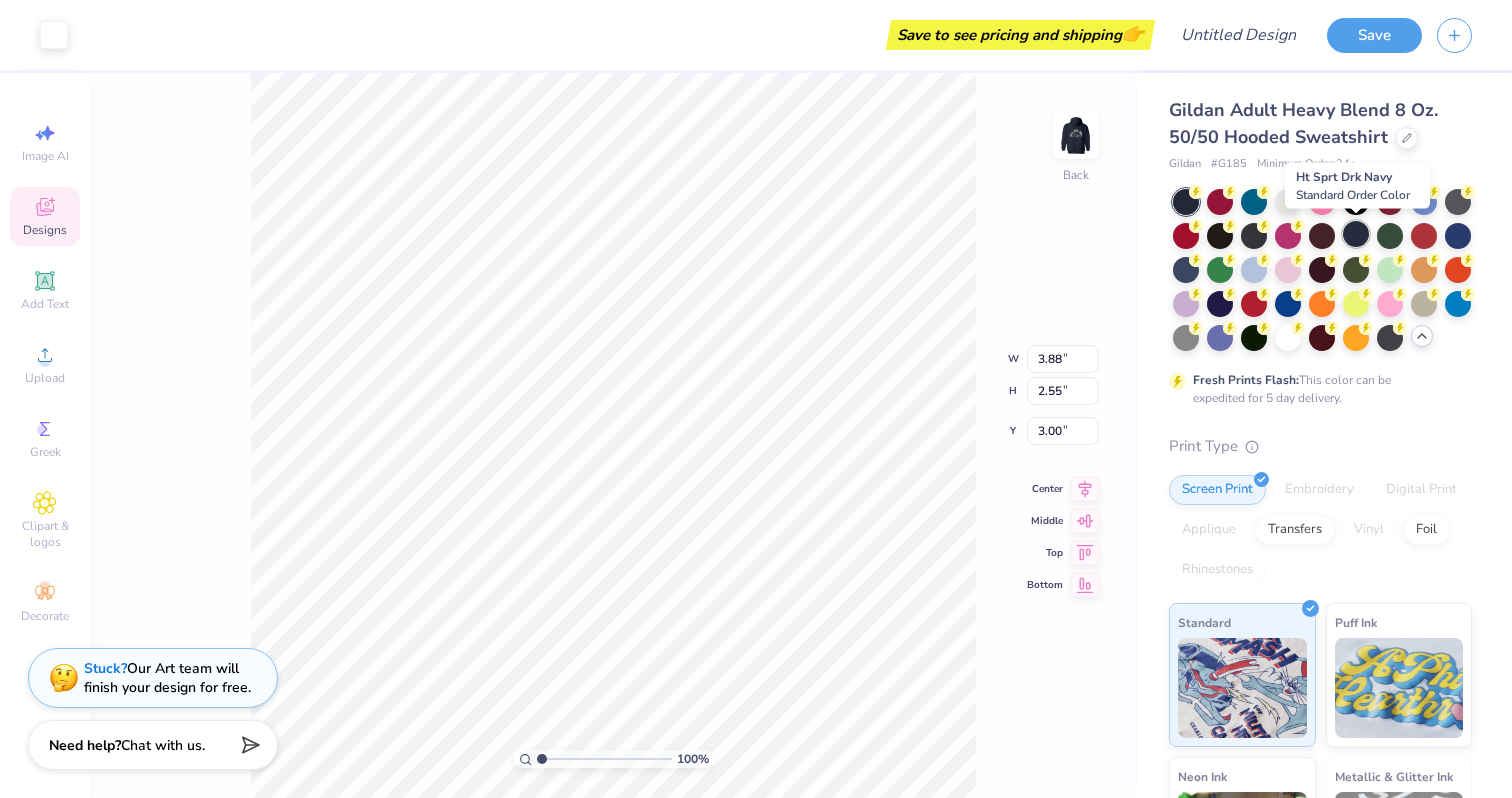 click at bounding box center [1356, 234] 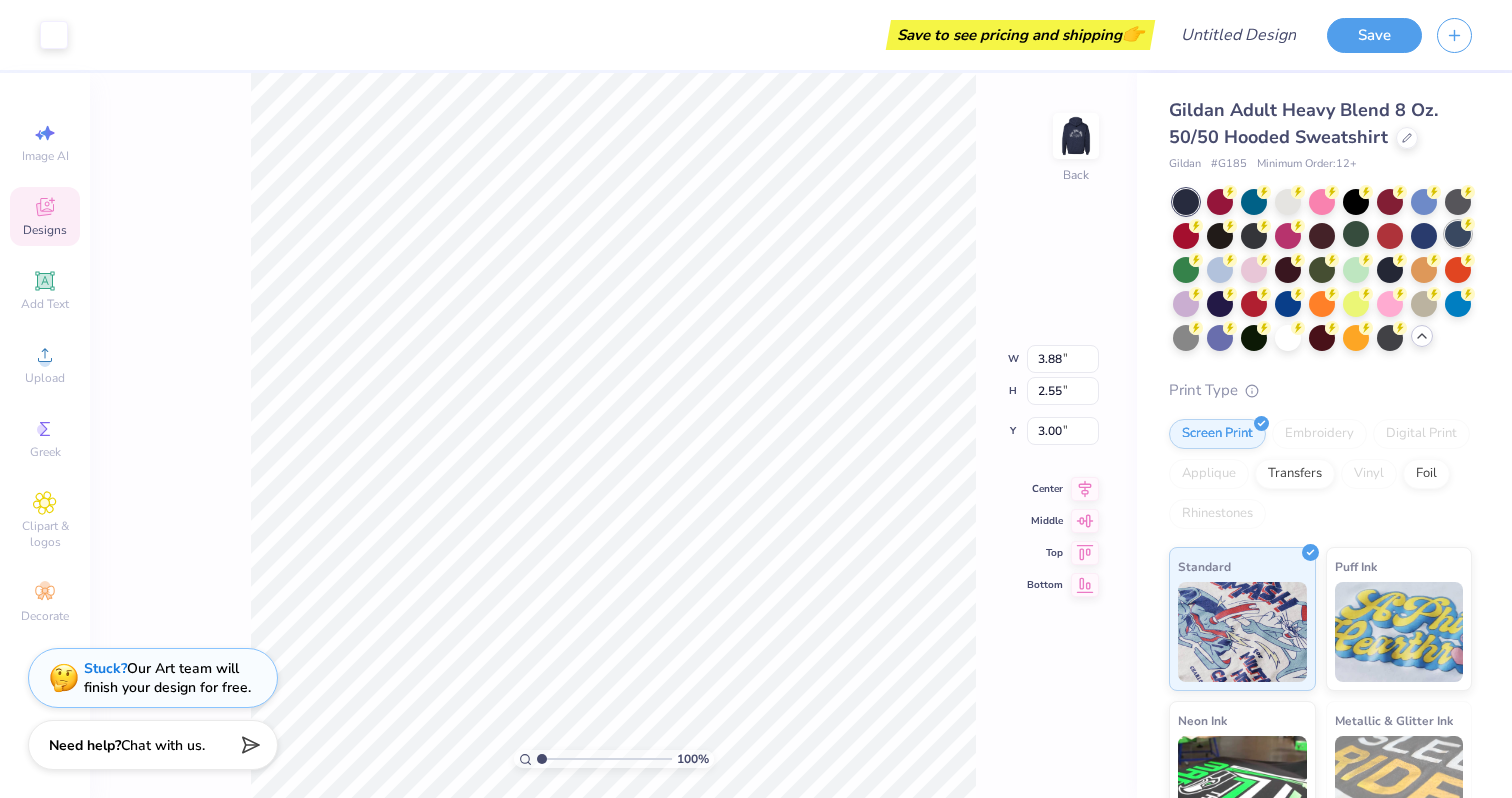 click at bounding box center [1458, 234] 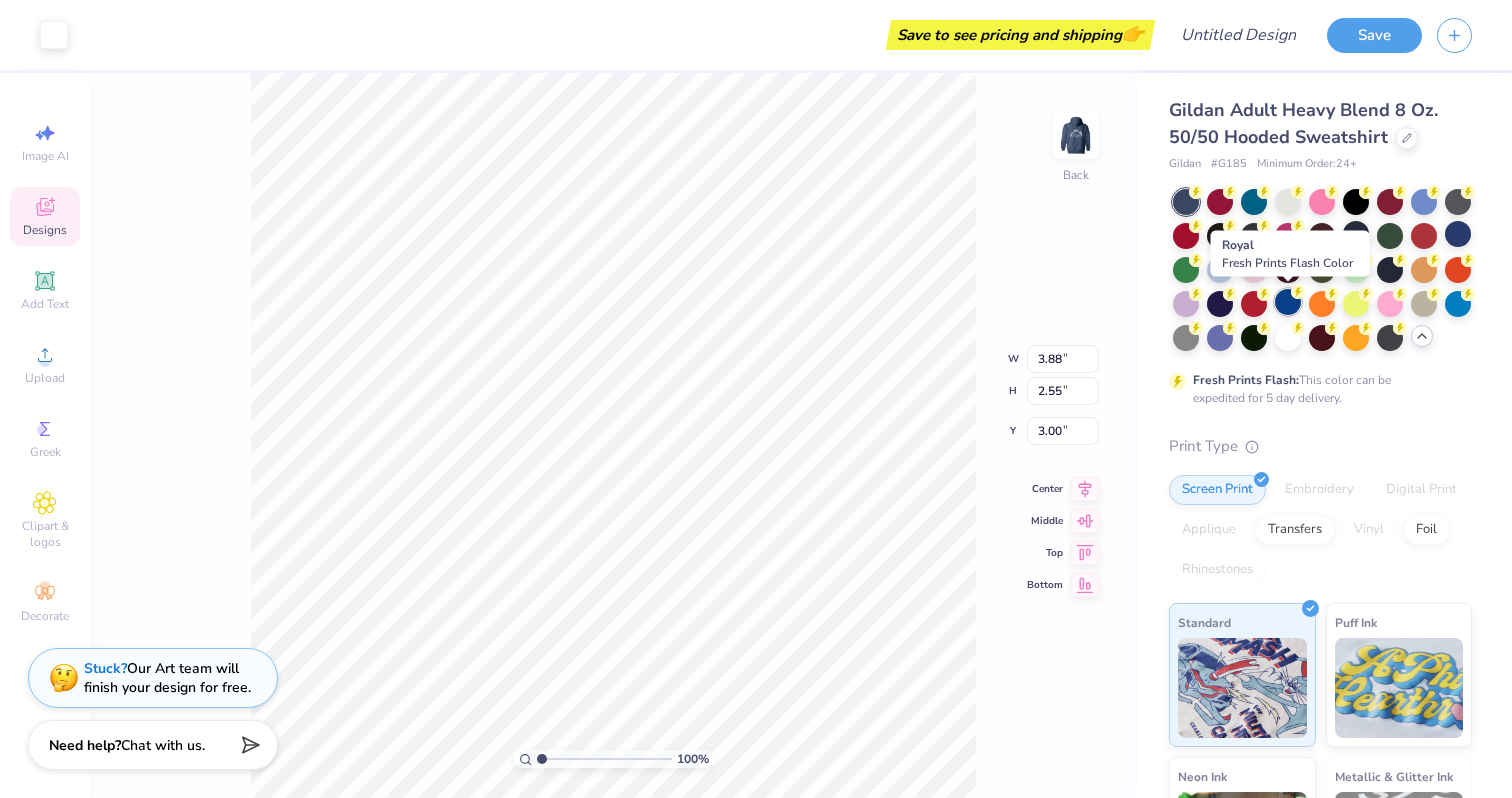 click at bounding box center [1288, 302] 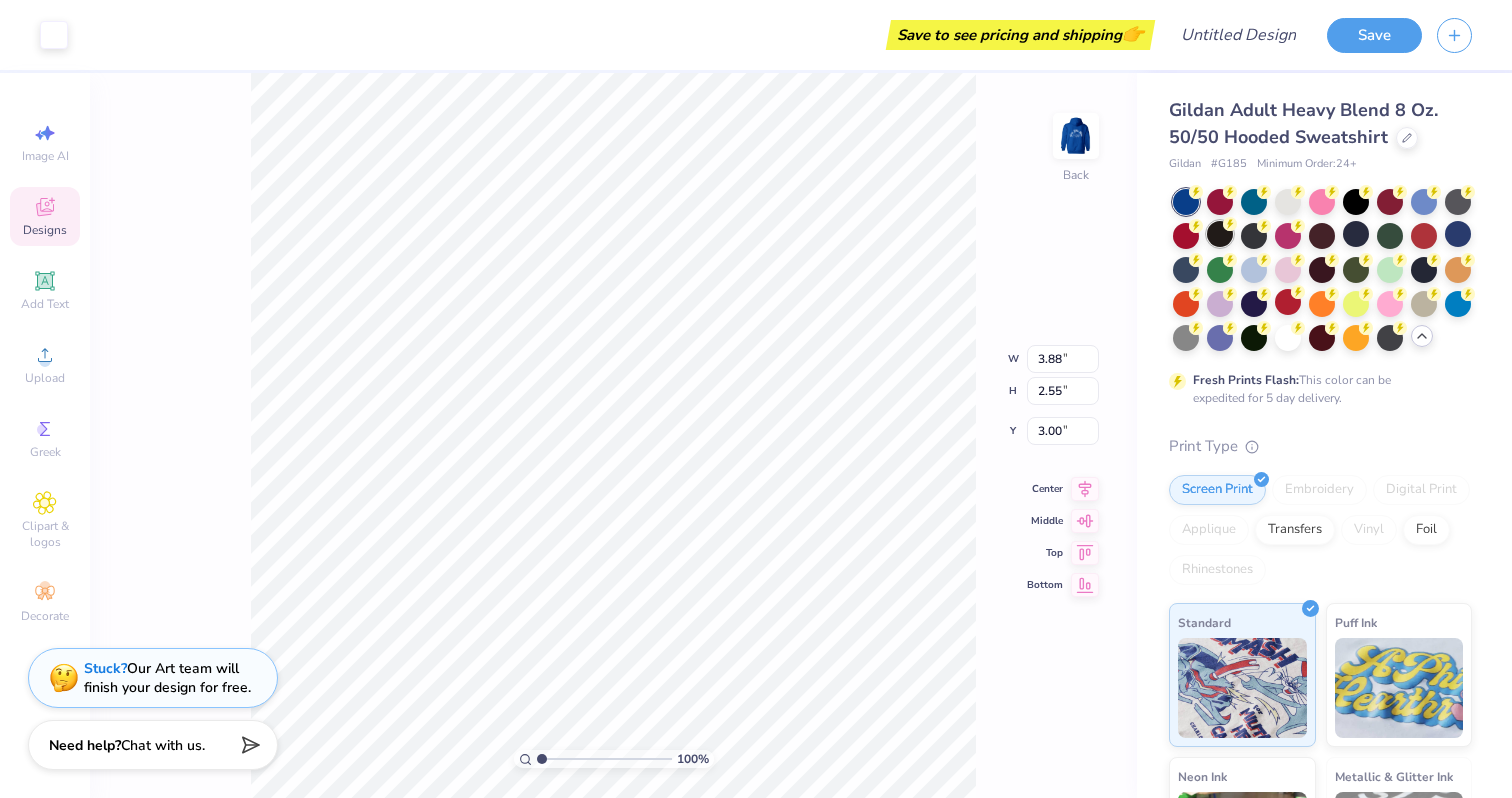 click at bounding box center [1220, 234] 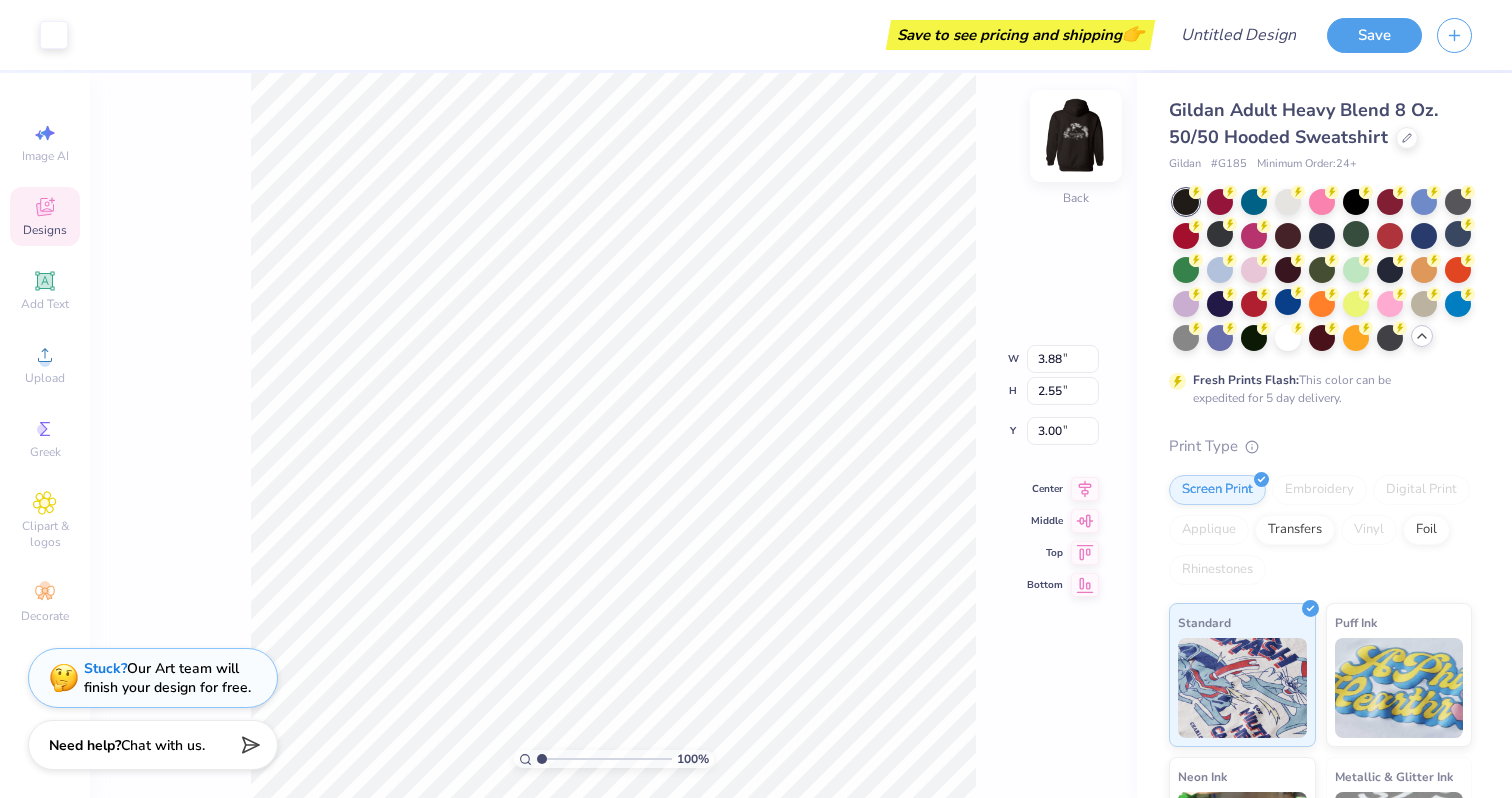 click at bounding box center (1076, 136) 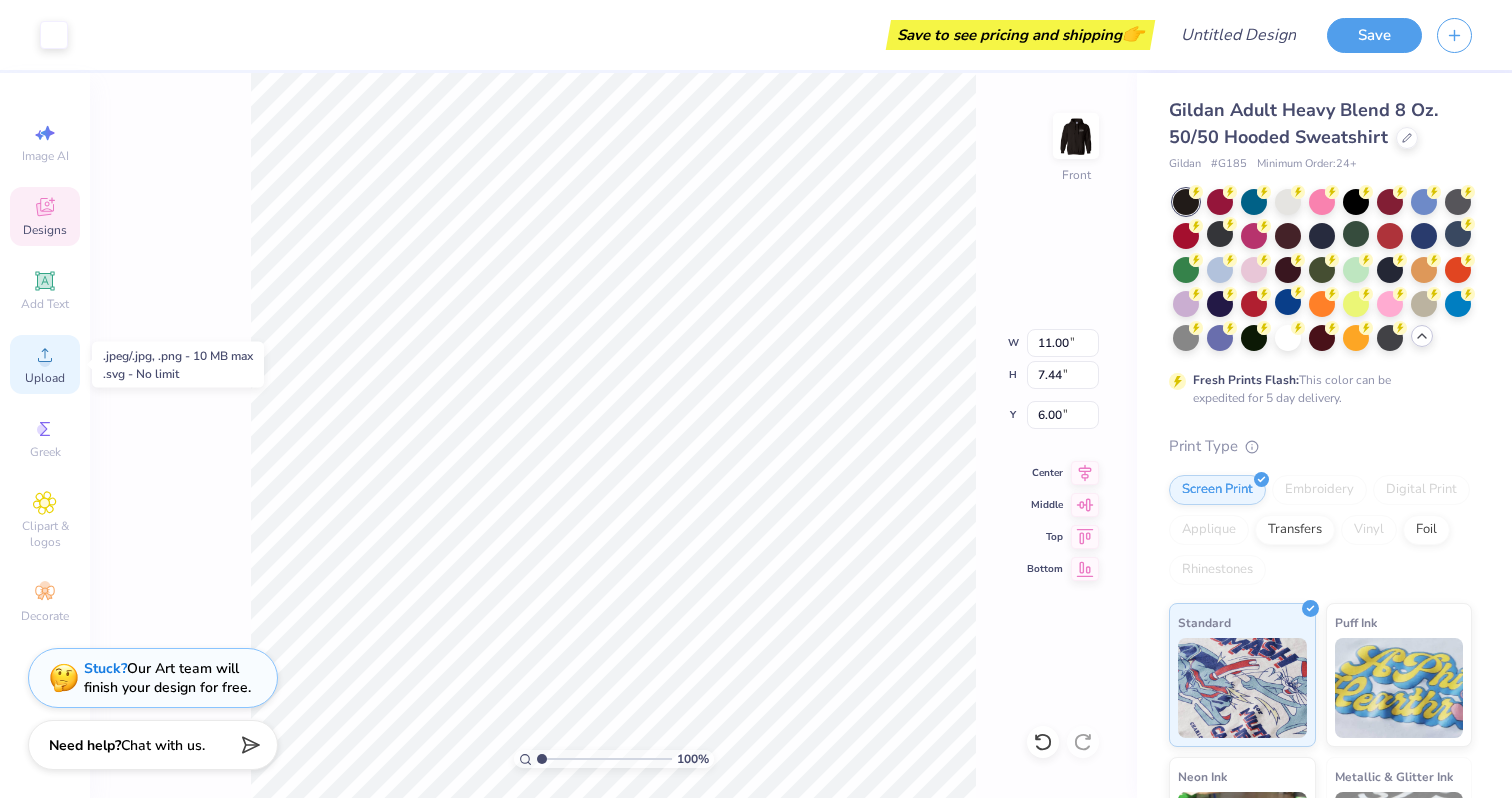 click on "Upload" at bounding box center (45, 378) 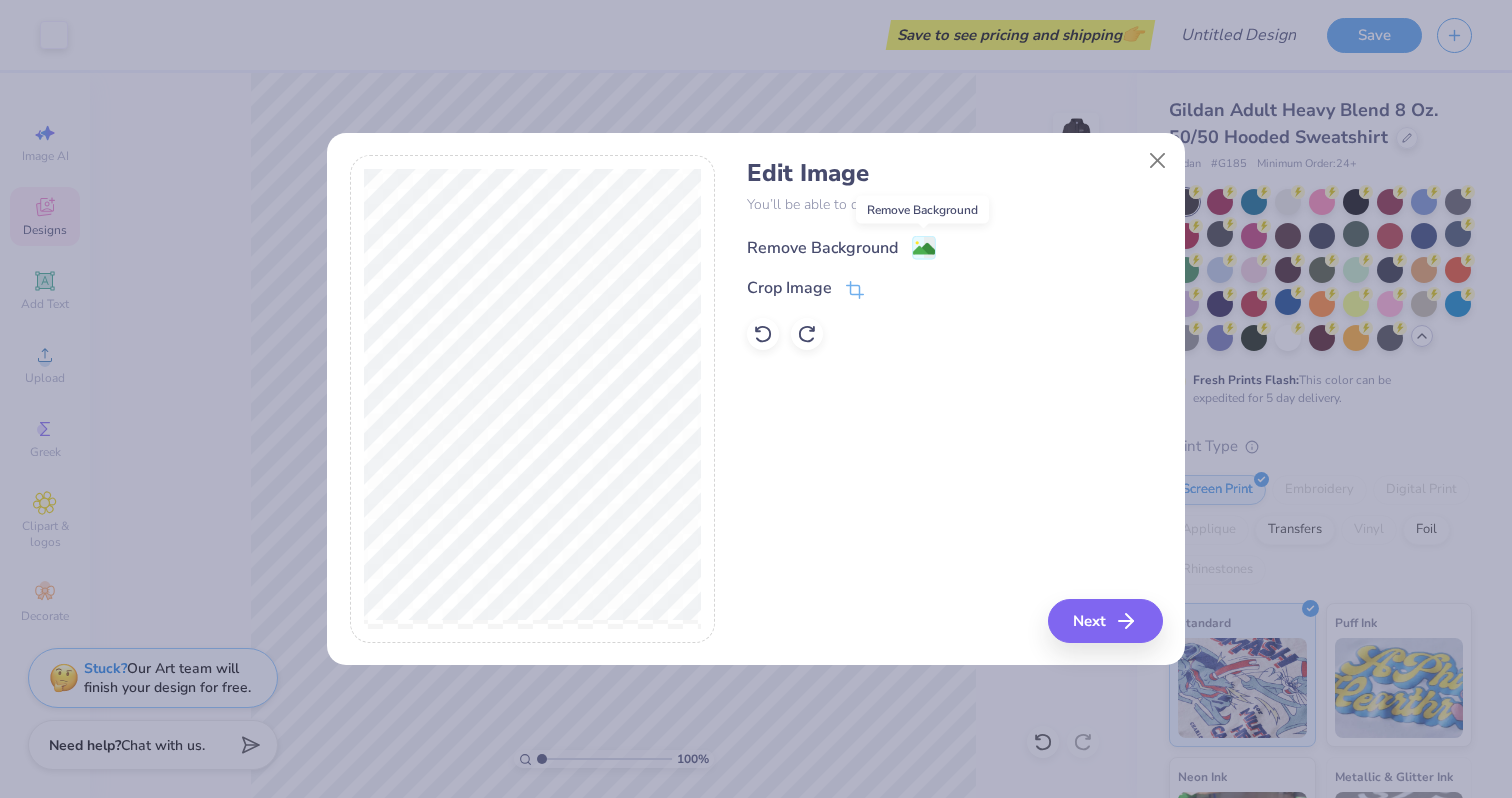 click 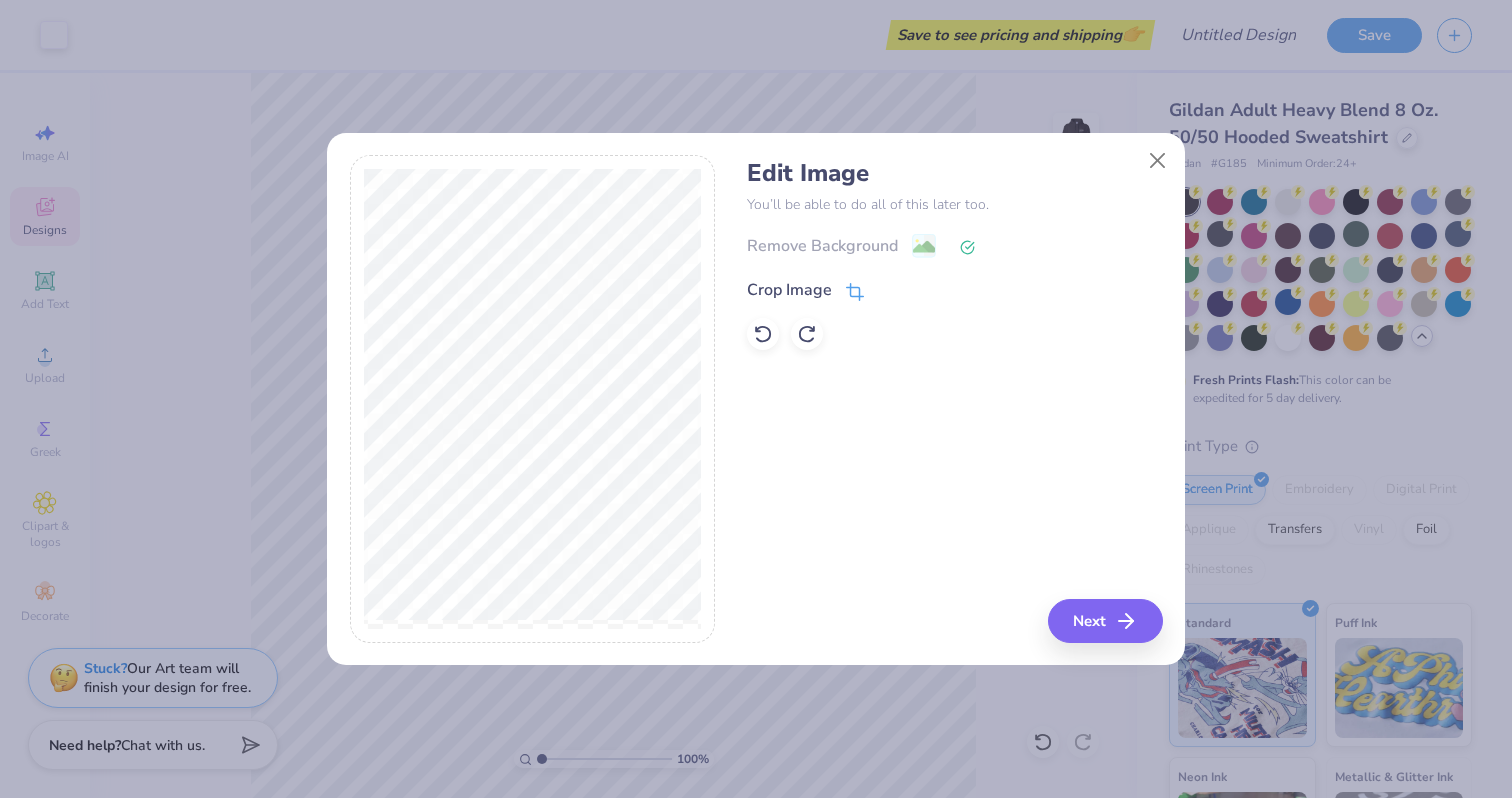 click 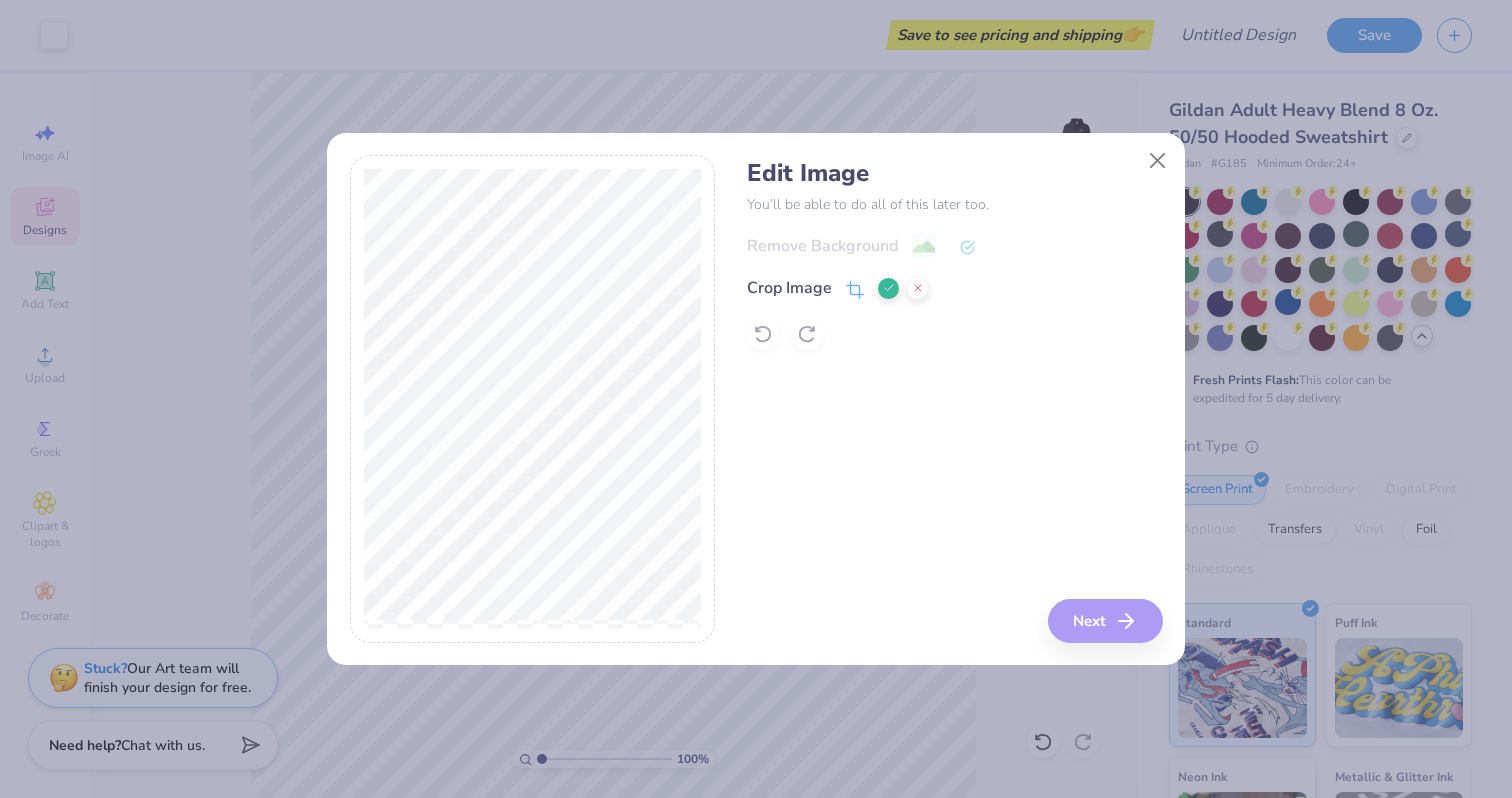 click on "Edit Image You’ll be able to do all of this later too. Remove Background Crop Image Next" at bounding box center [954, 399] 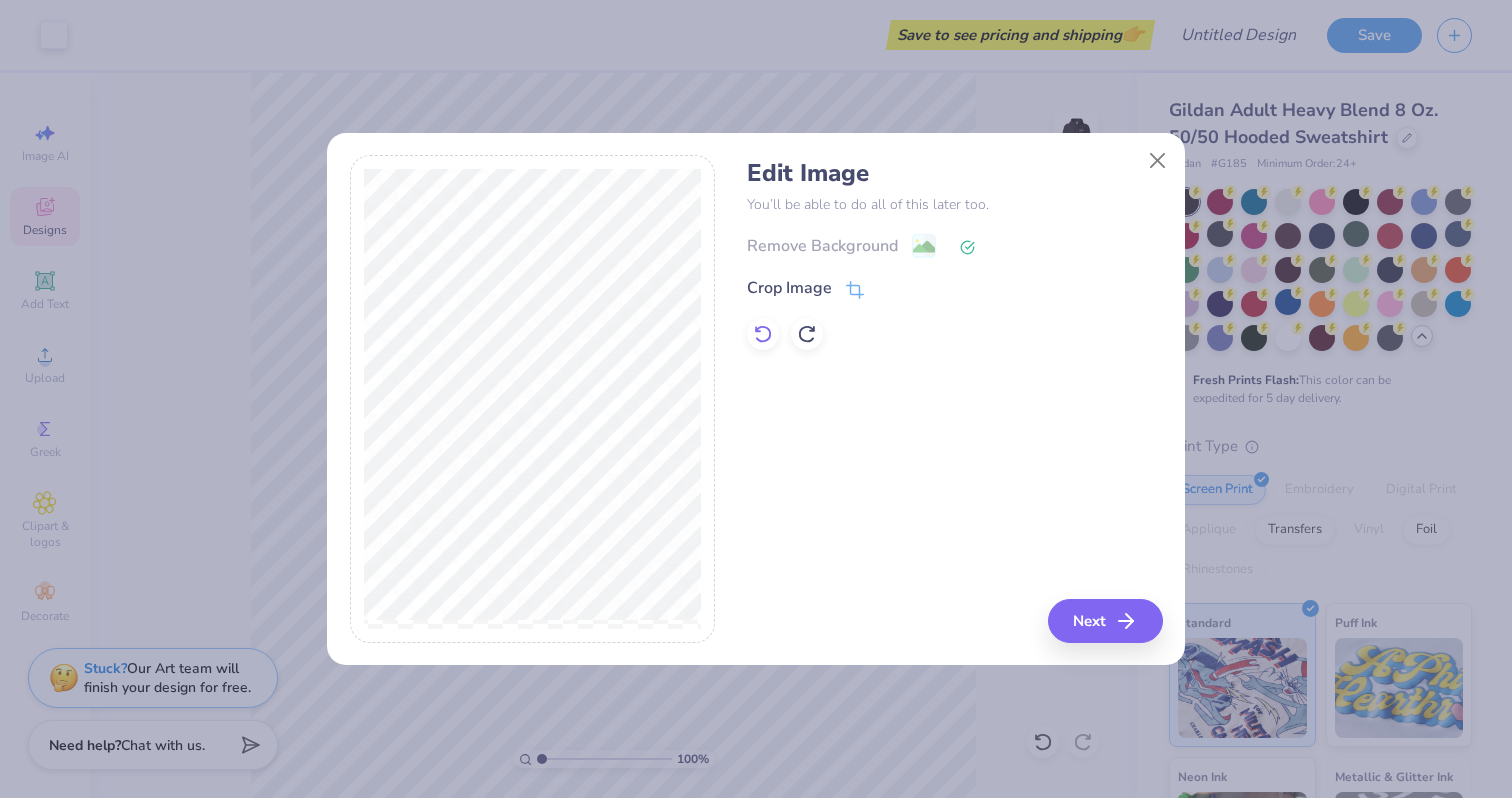click 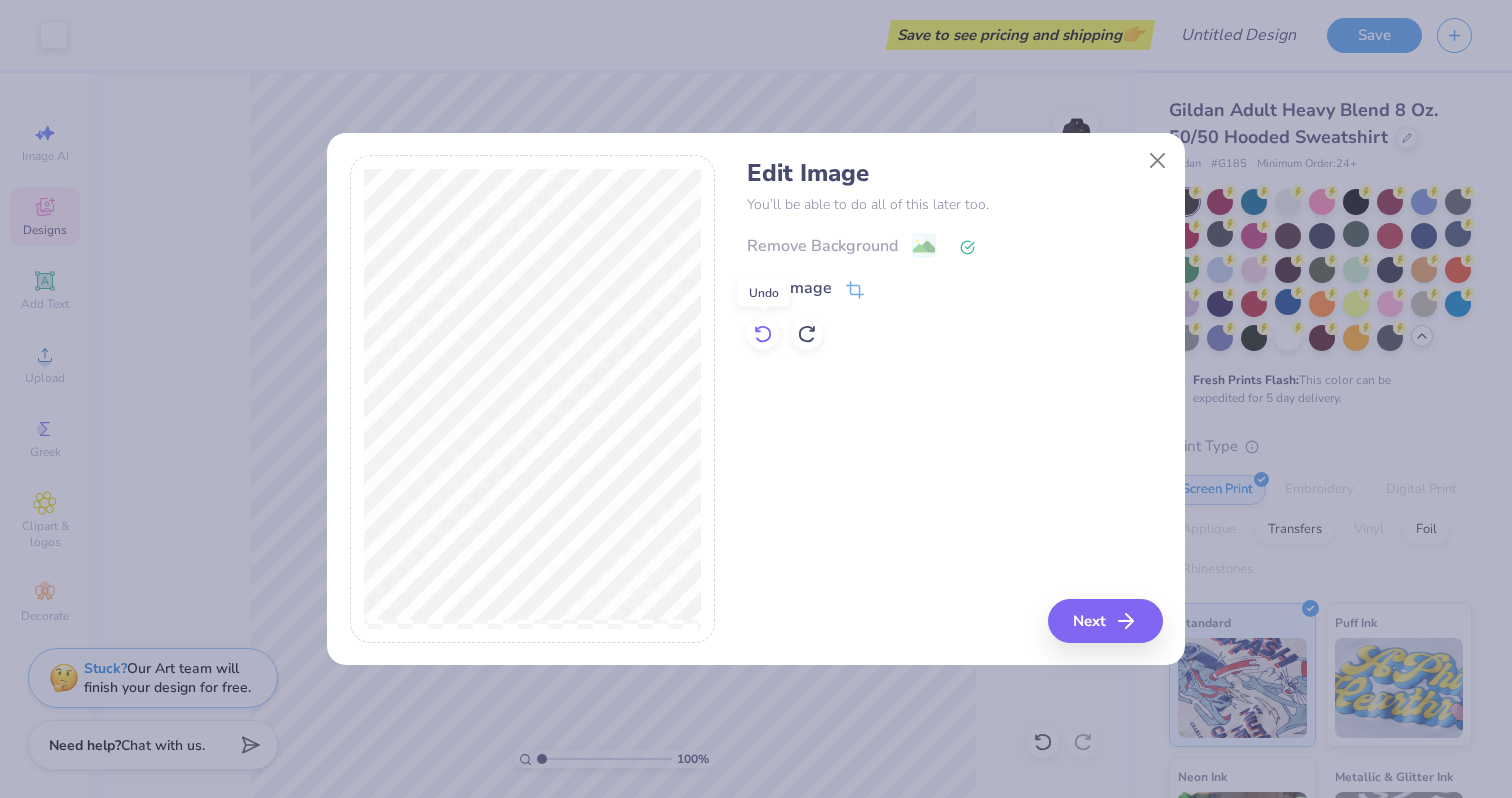 click 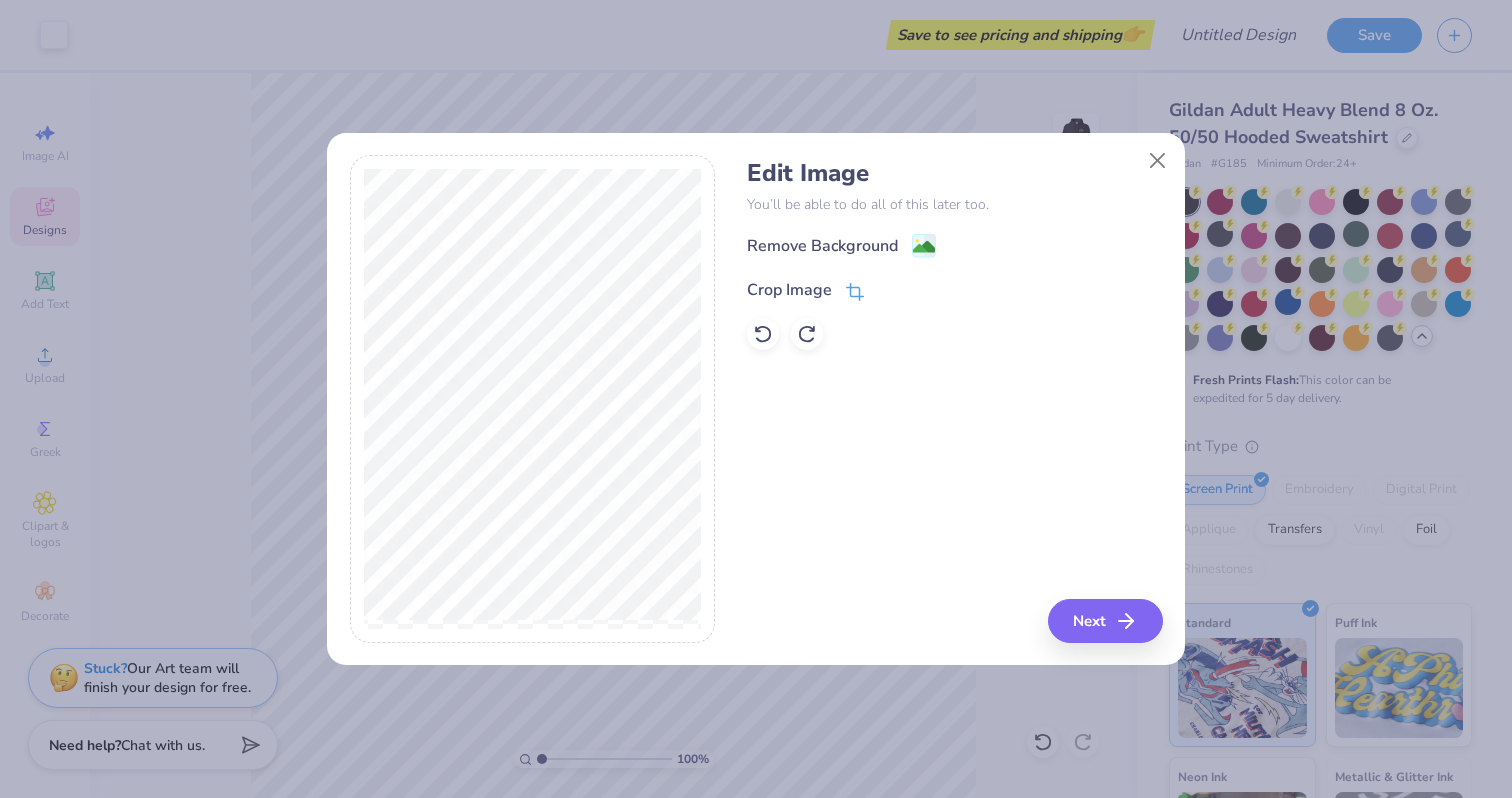 click 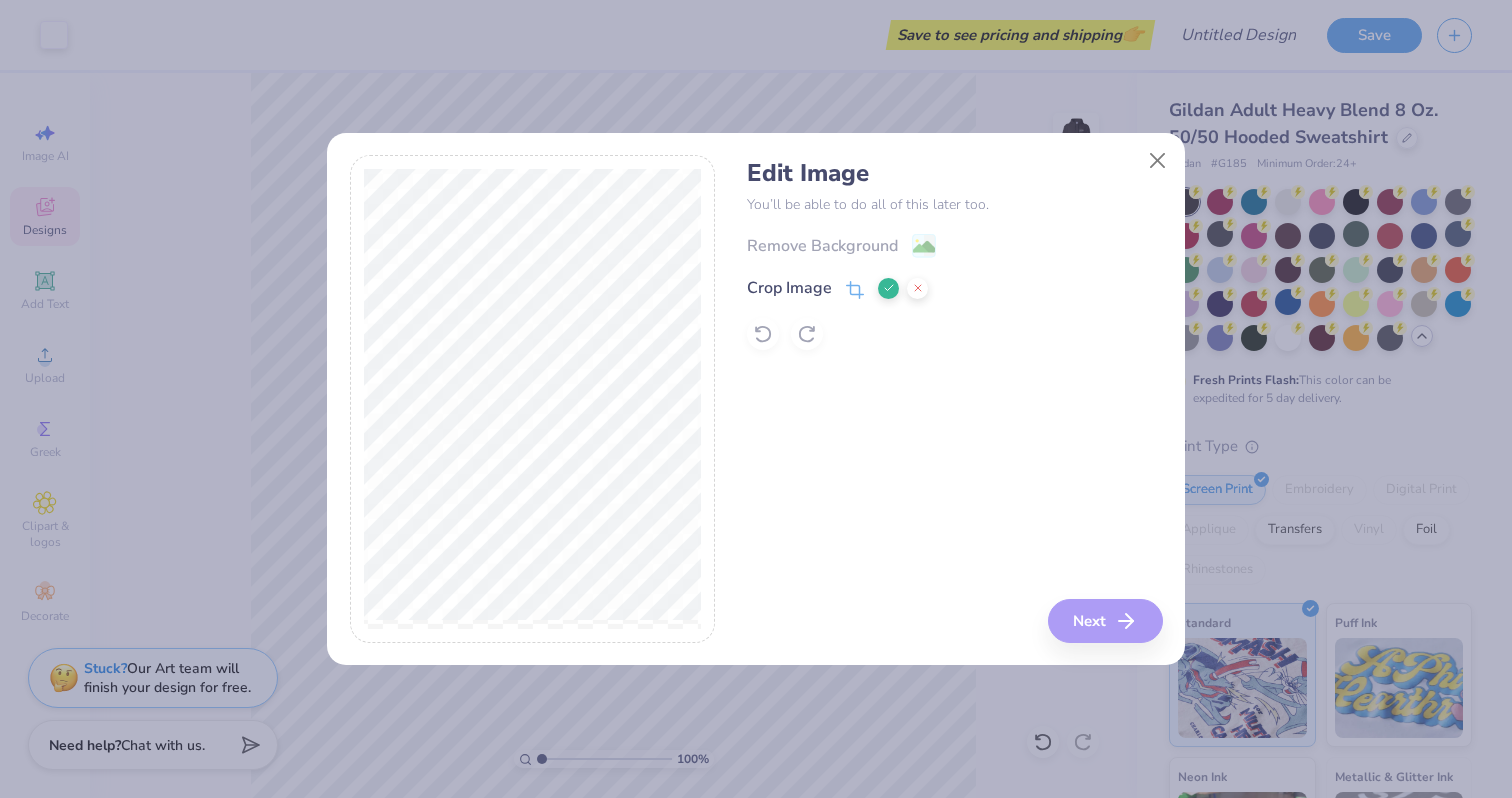 click at bounding box center (888, 288) 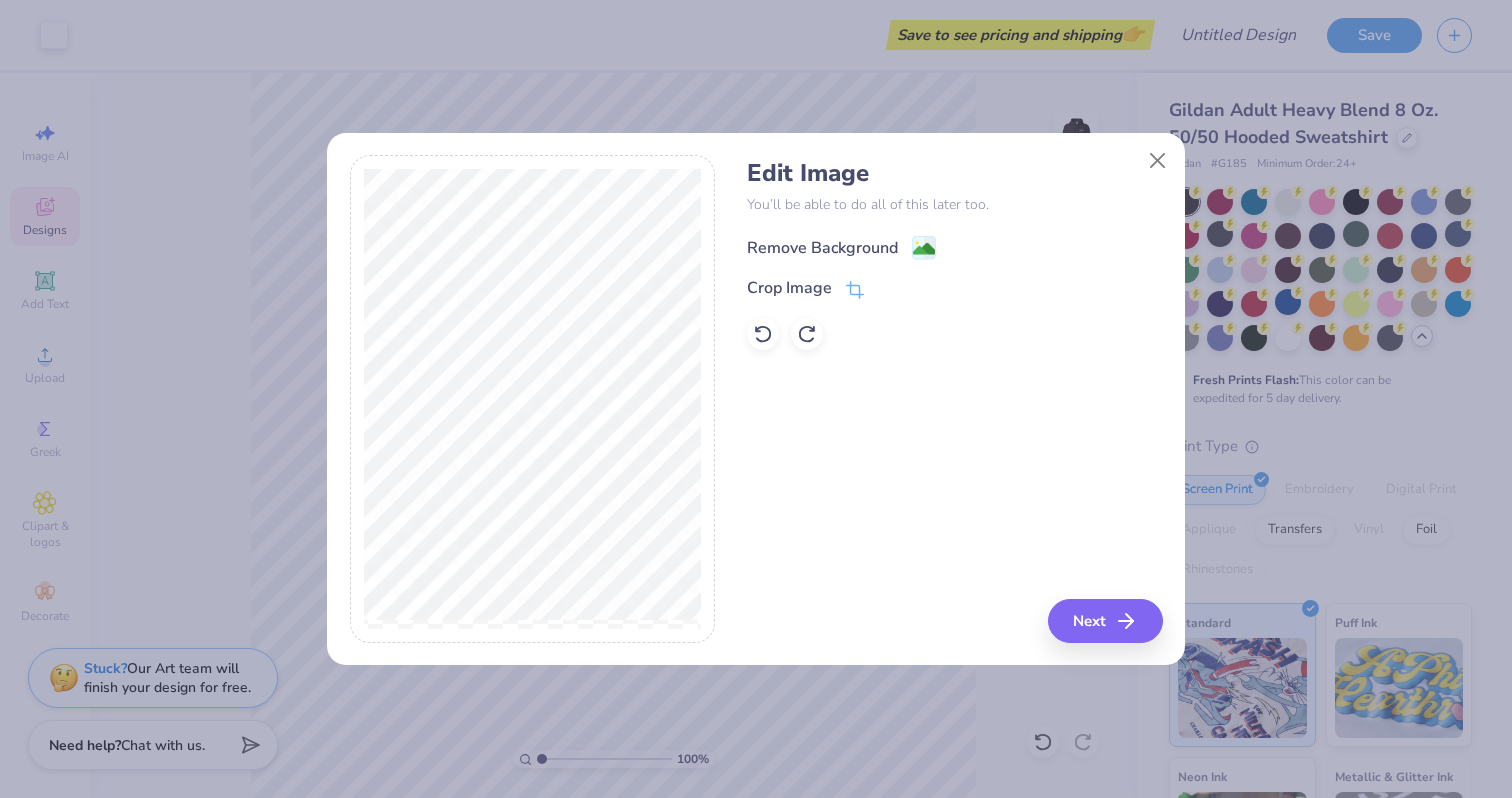 click 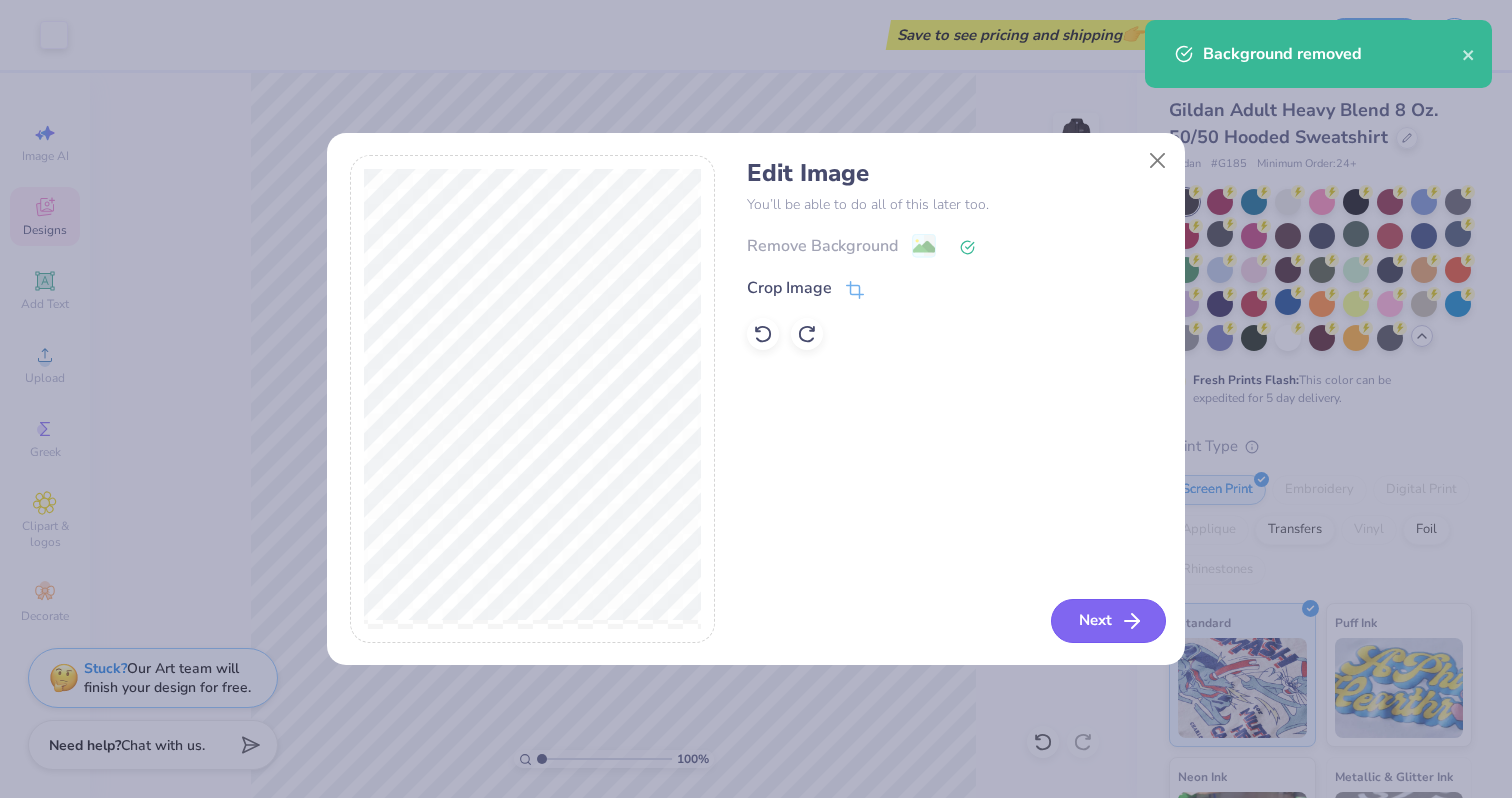 click on "Next" at bounding box center [1108, 621] 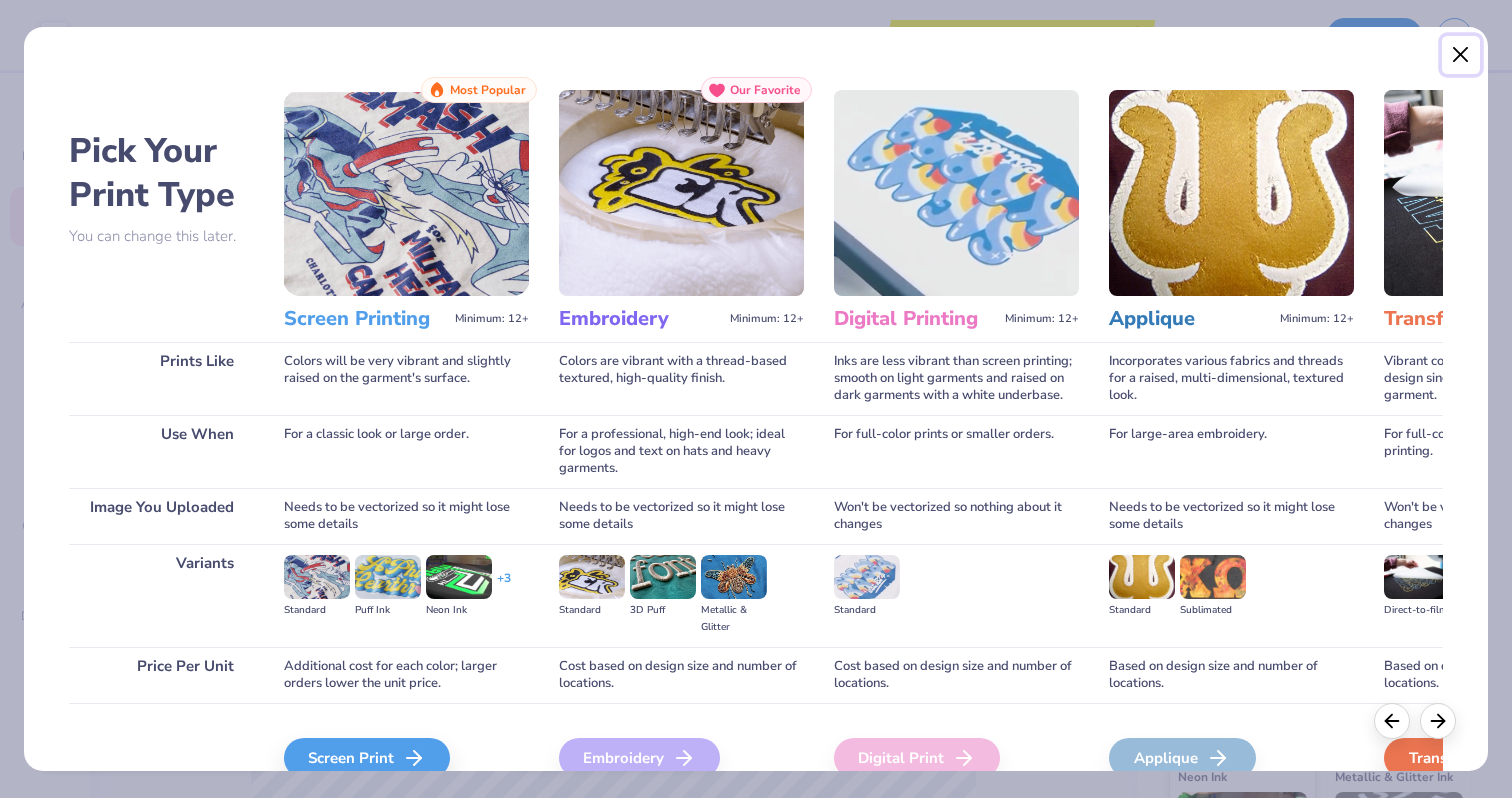 click at bounding box center [1461, 55] 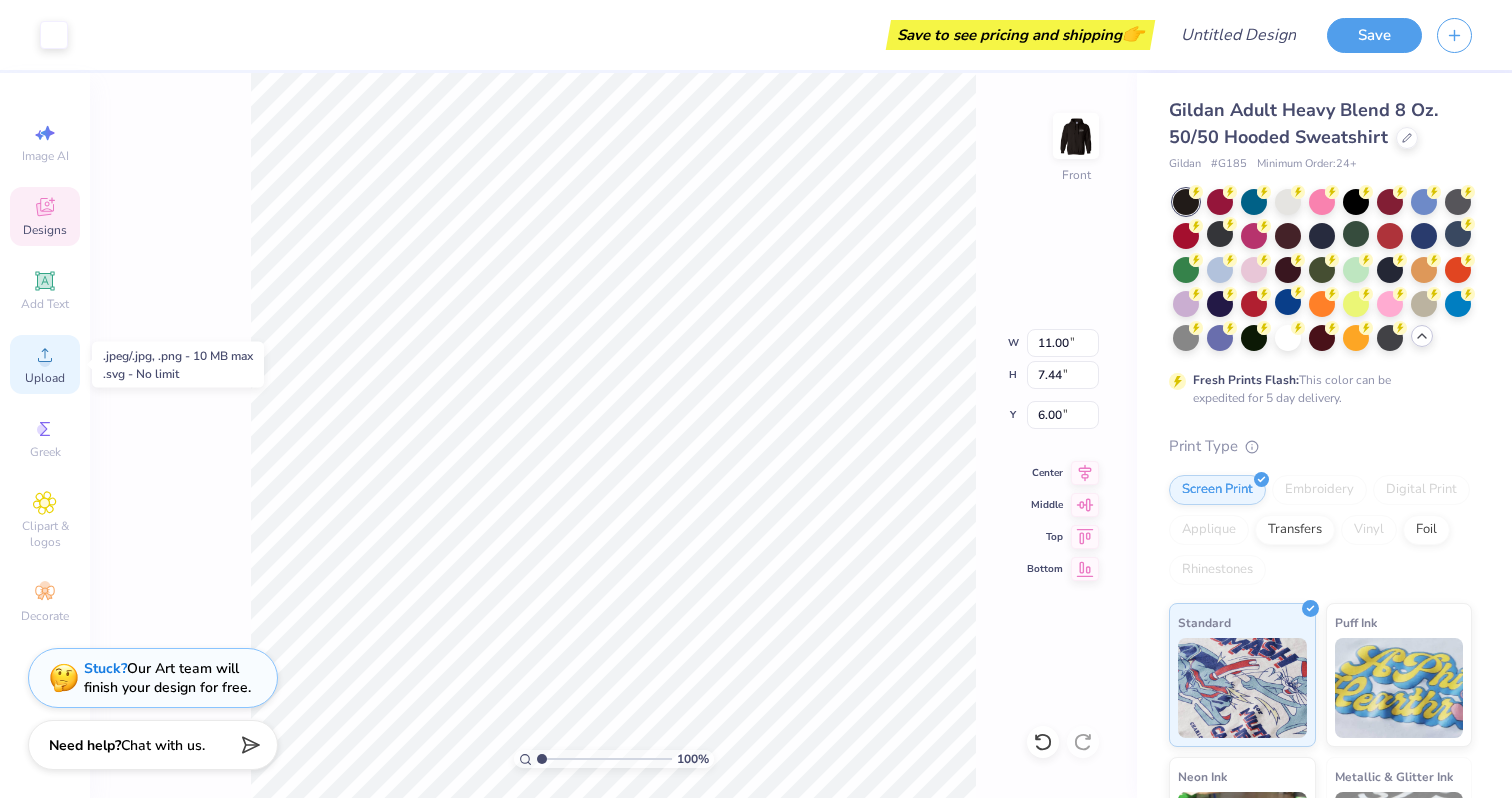 click on "Upload" at bounding box center [45, 364] 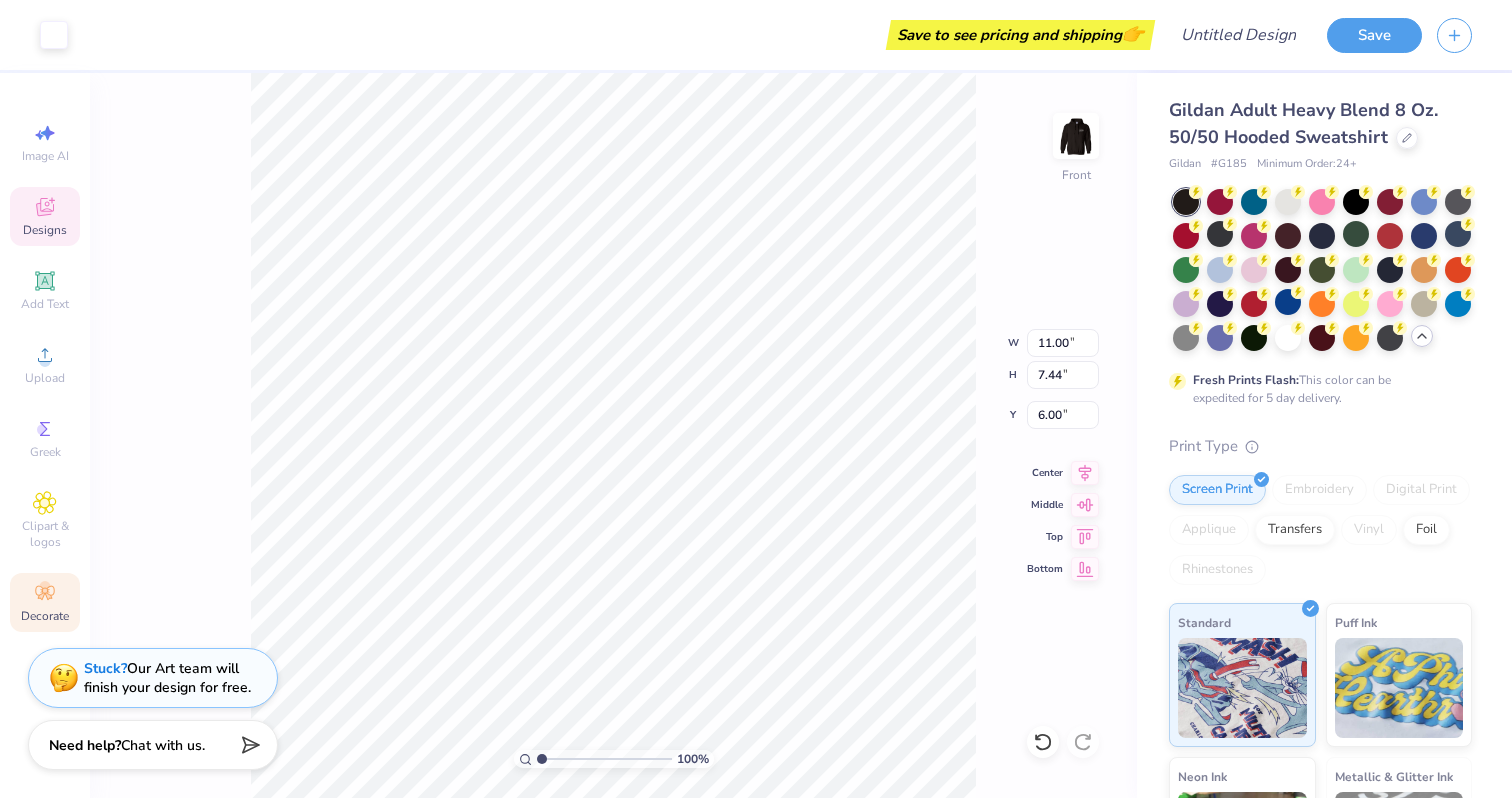 click 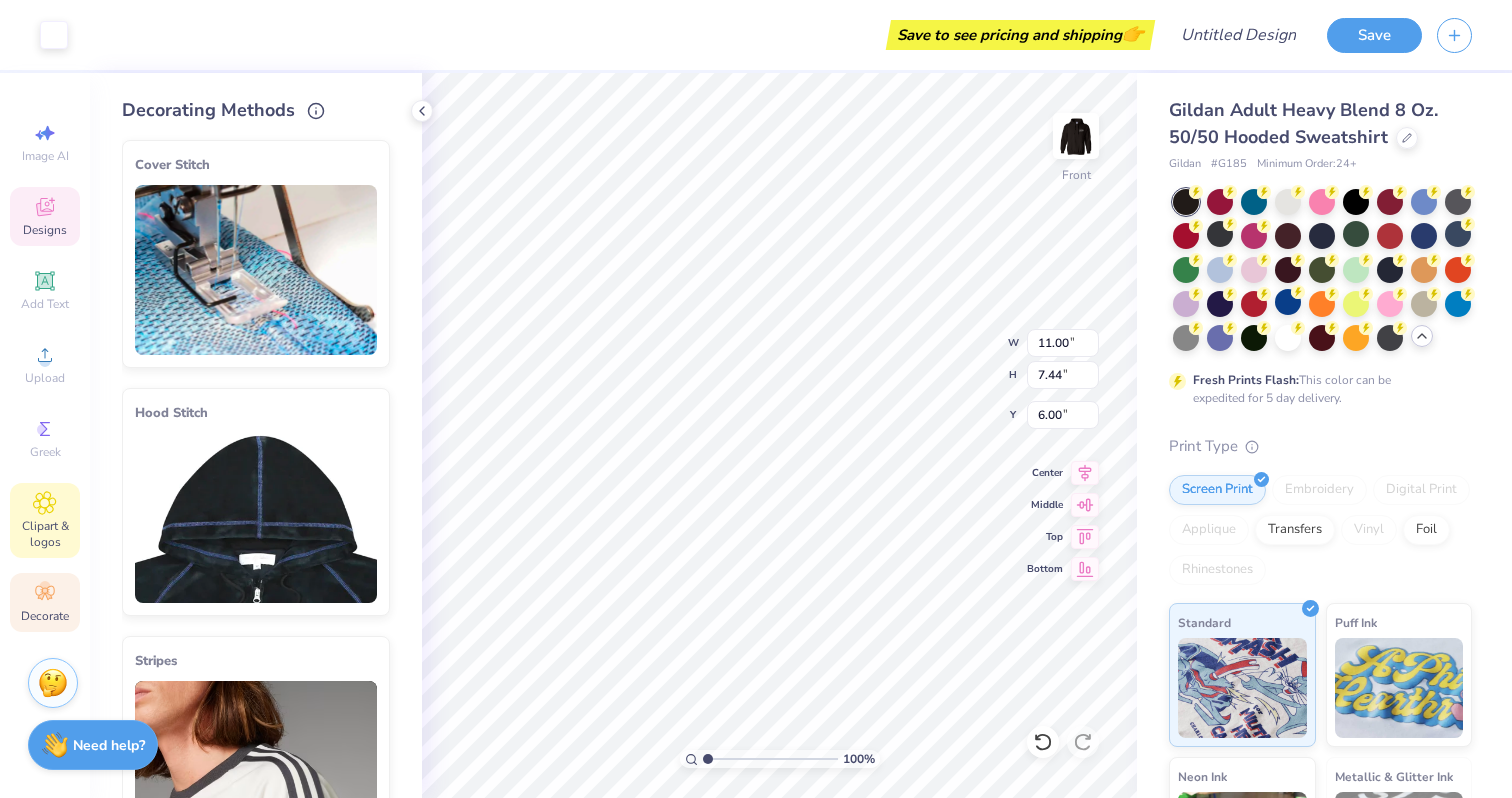 click 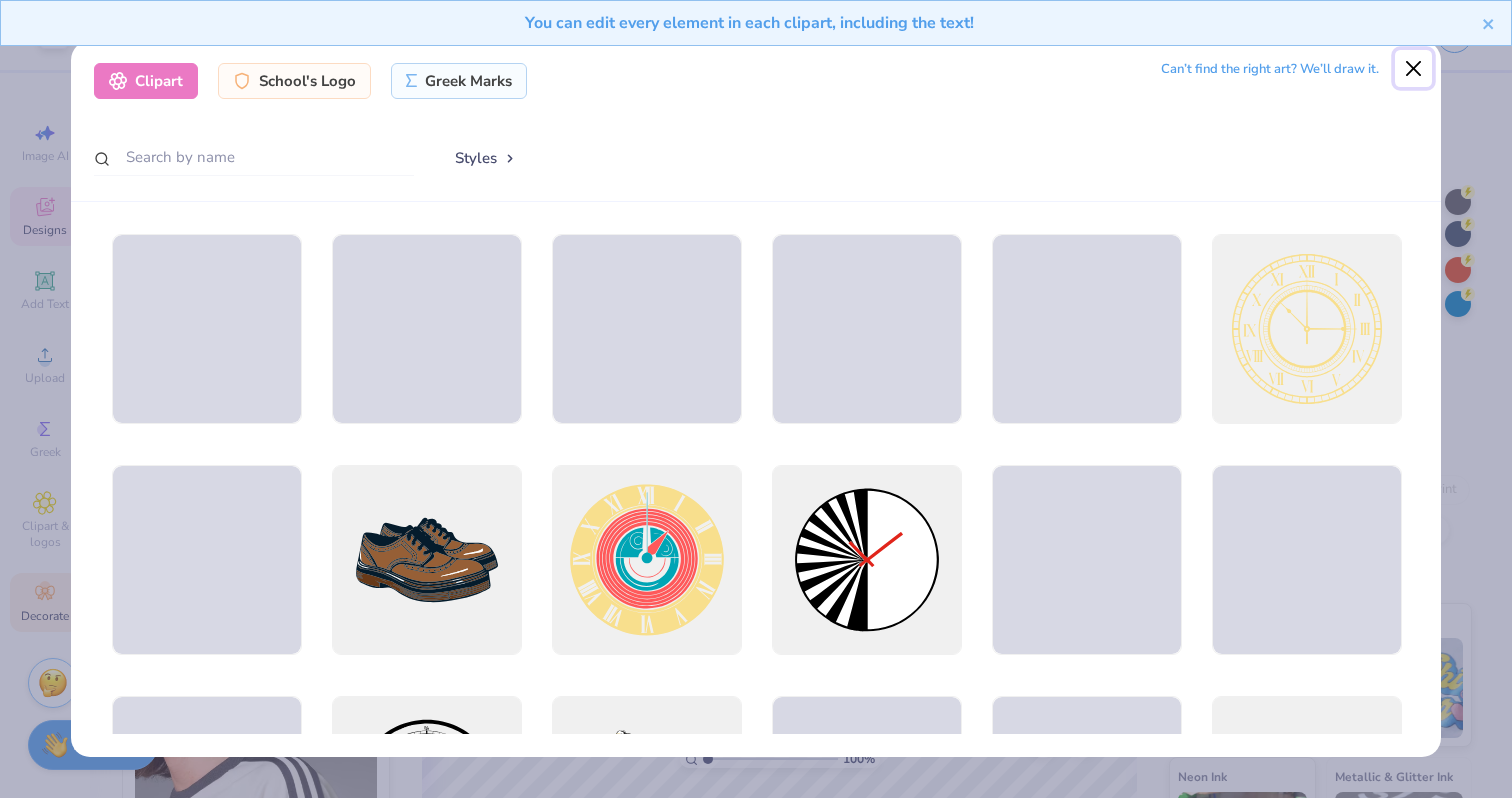 click at bounding box center (1414, 69) 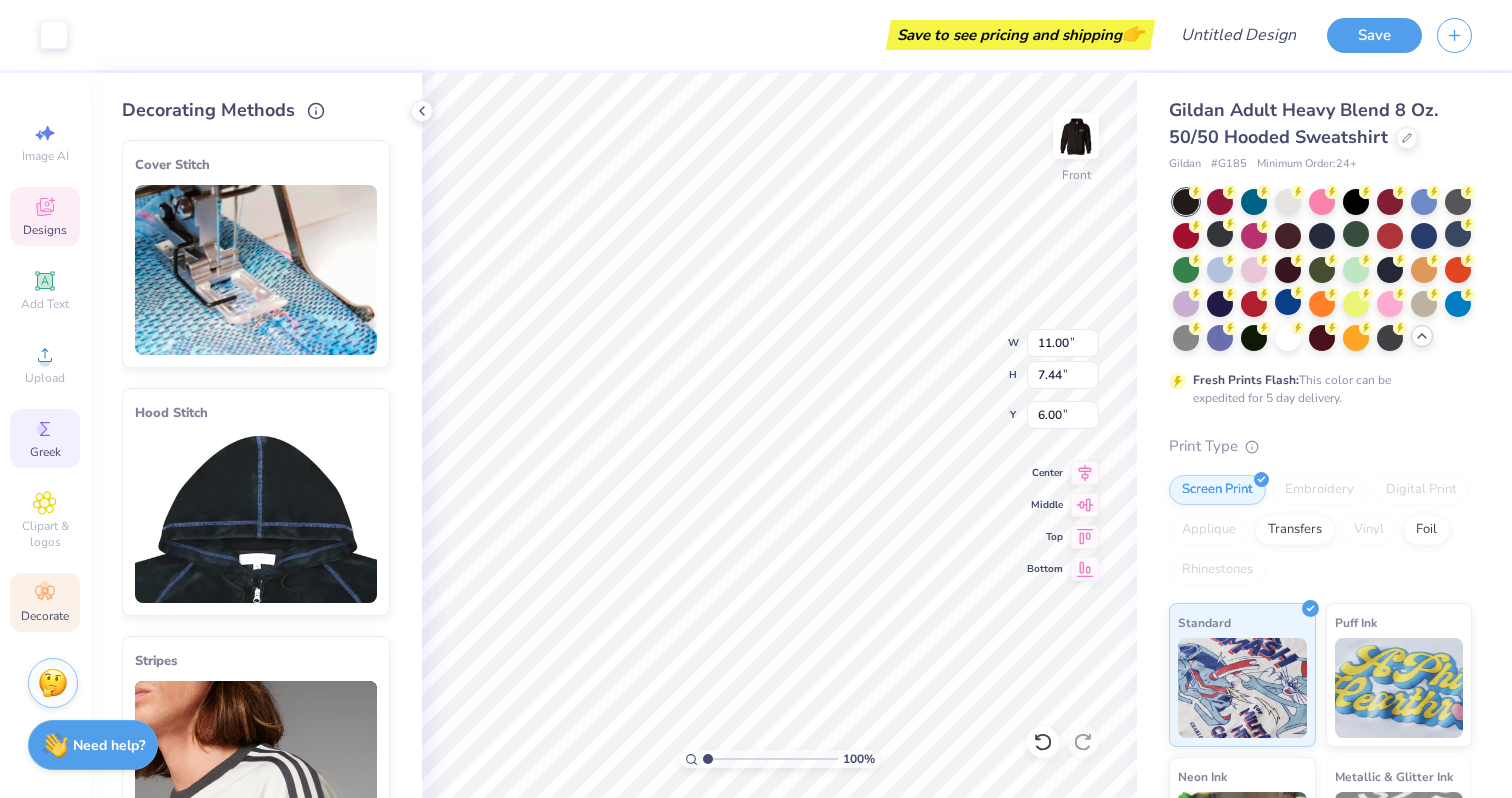 click 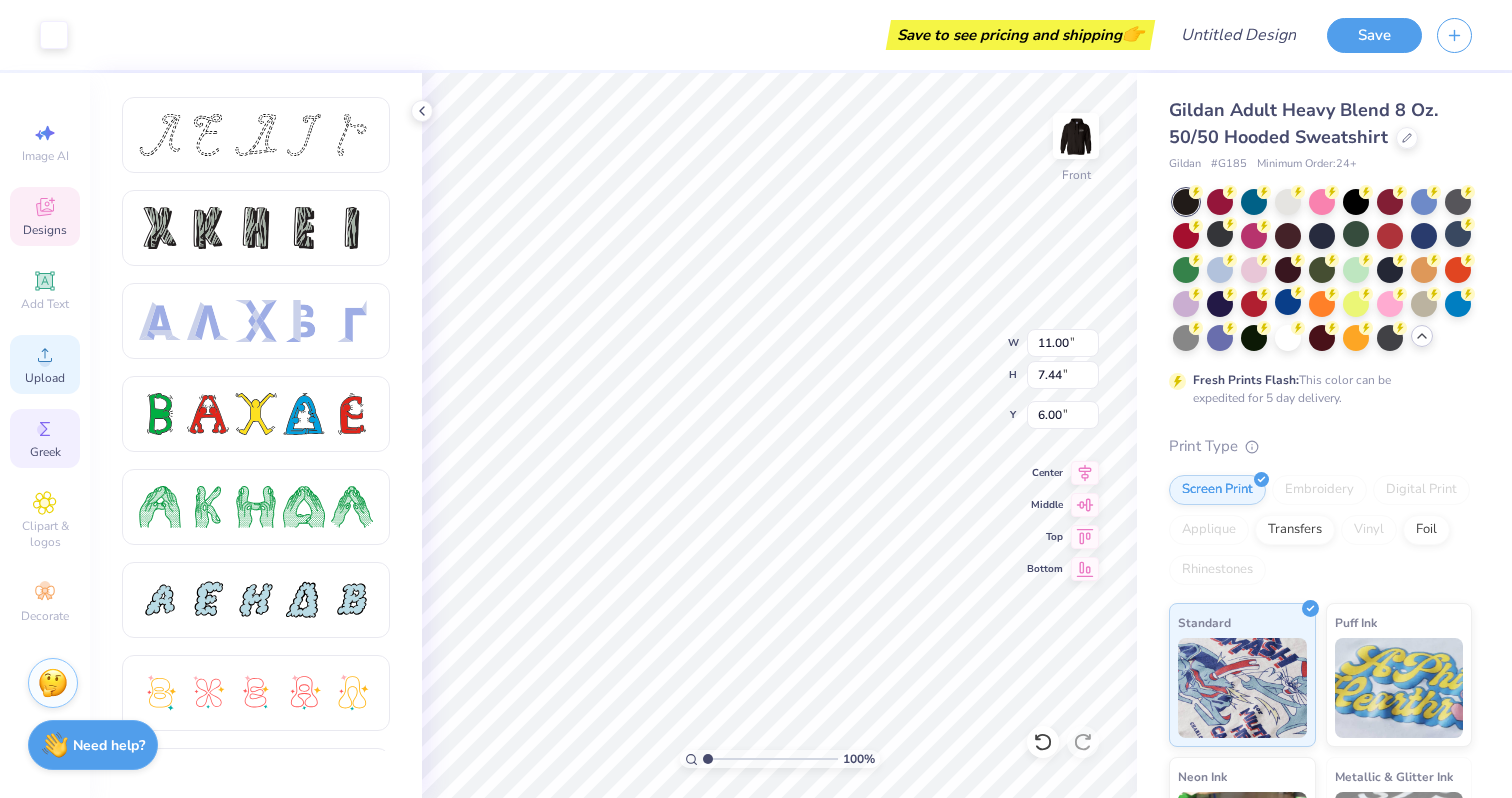 click on "Upload" at bounding box center (45, 378) 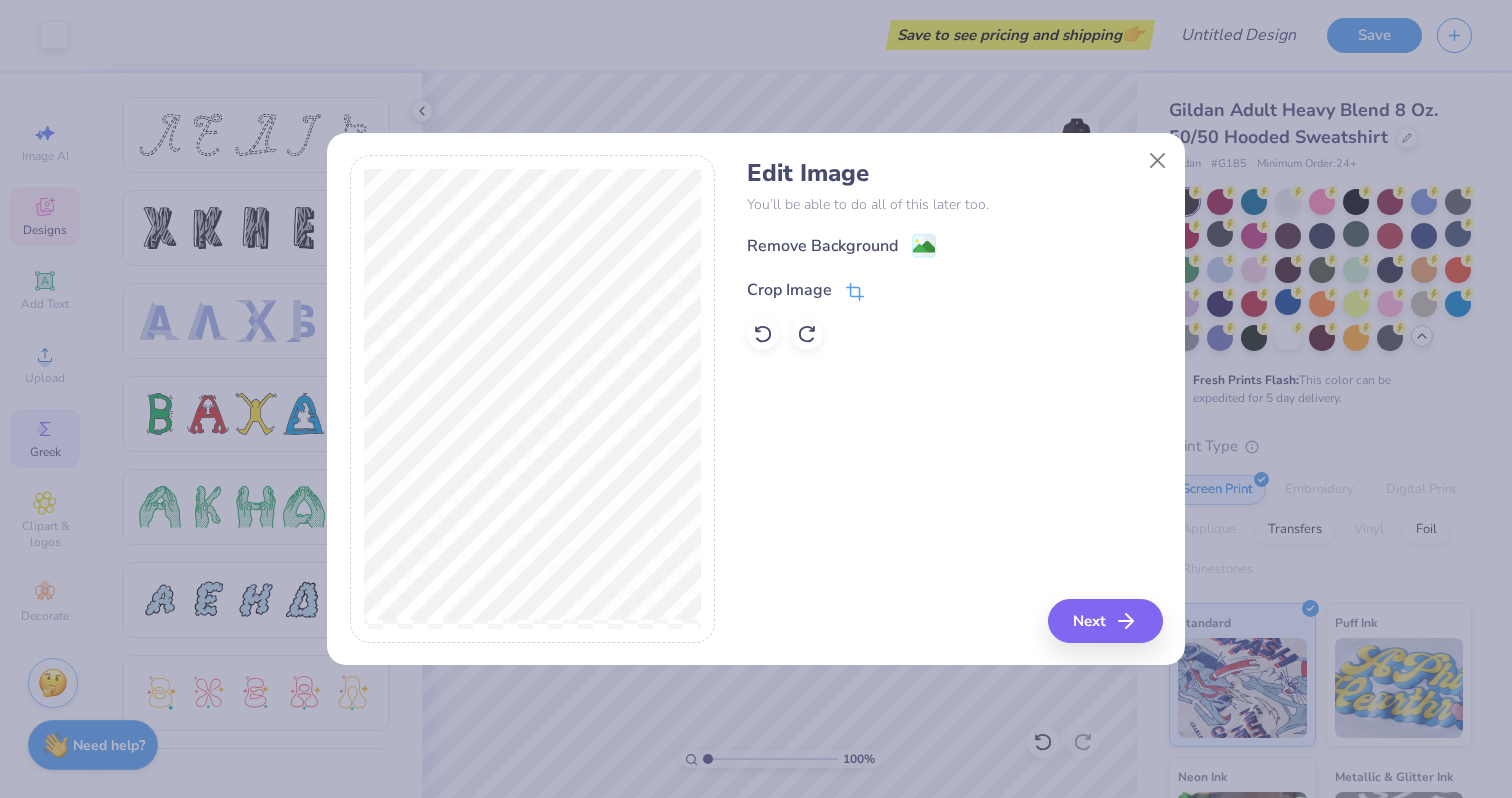 click 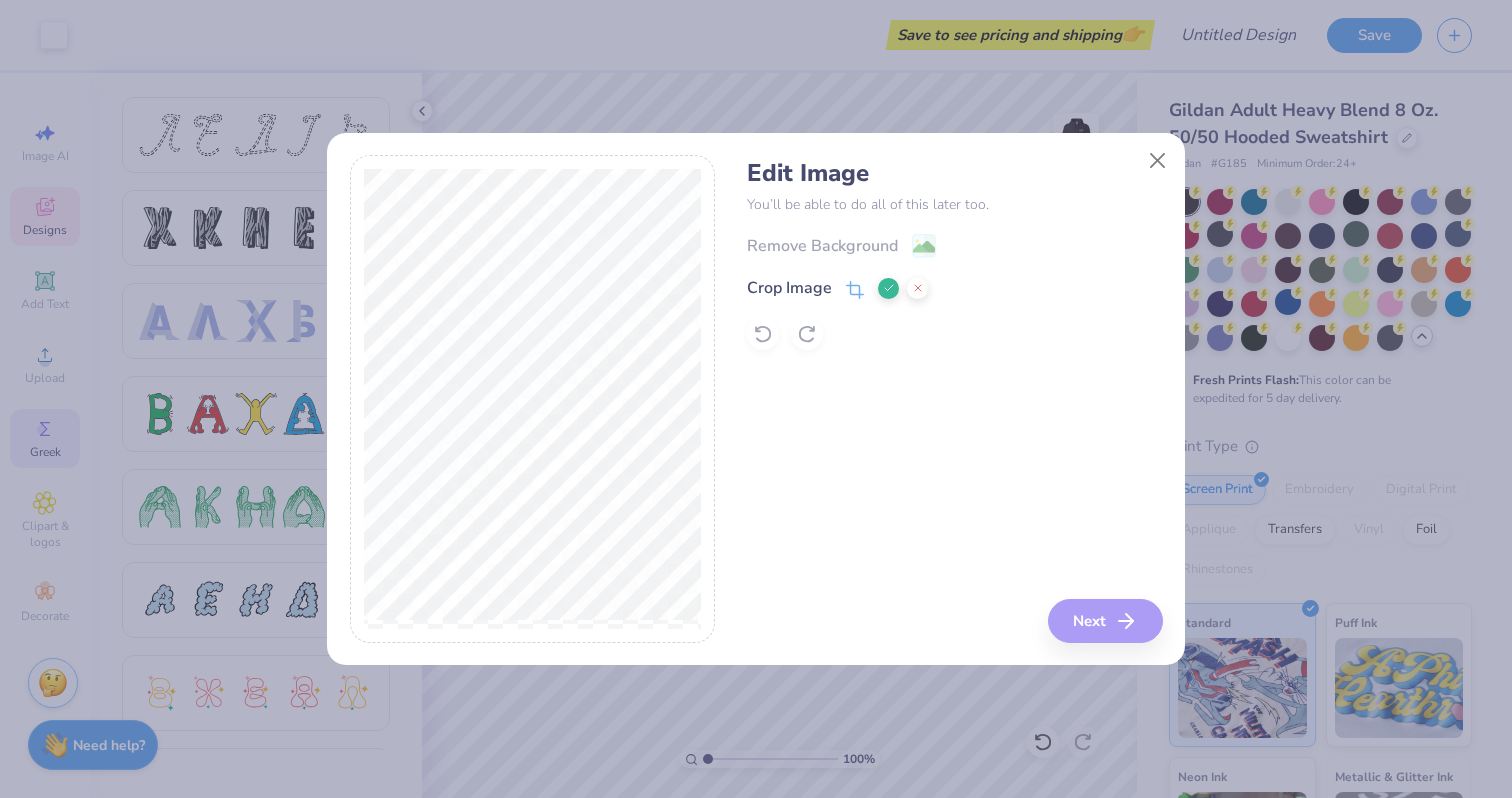 click 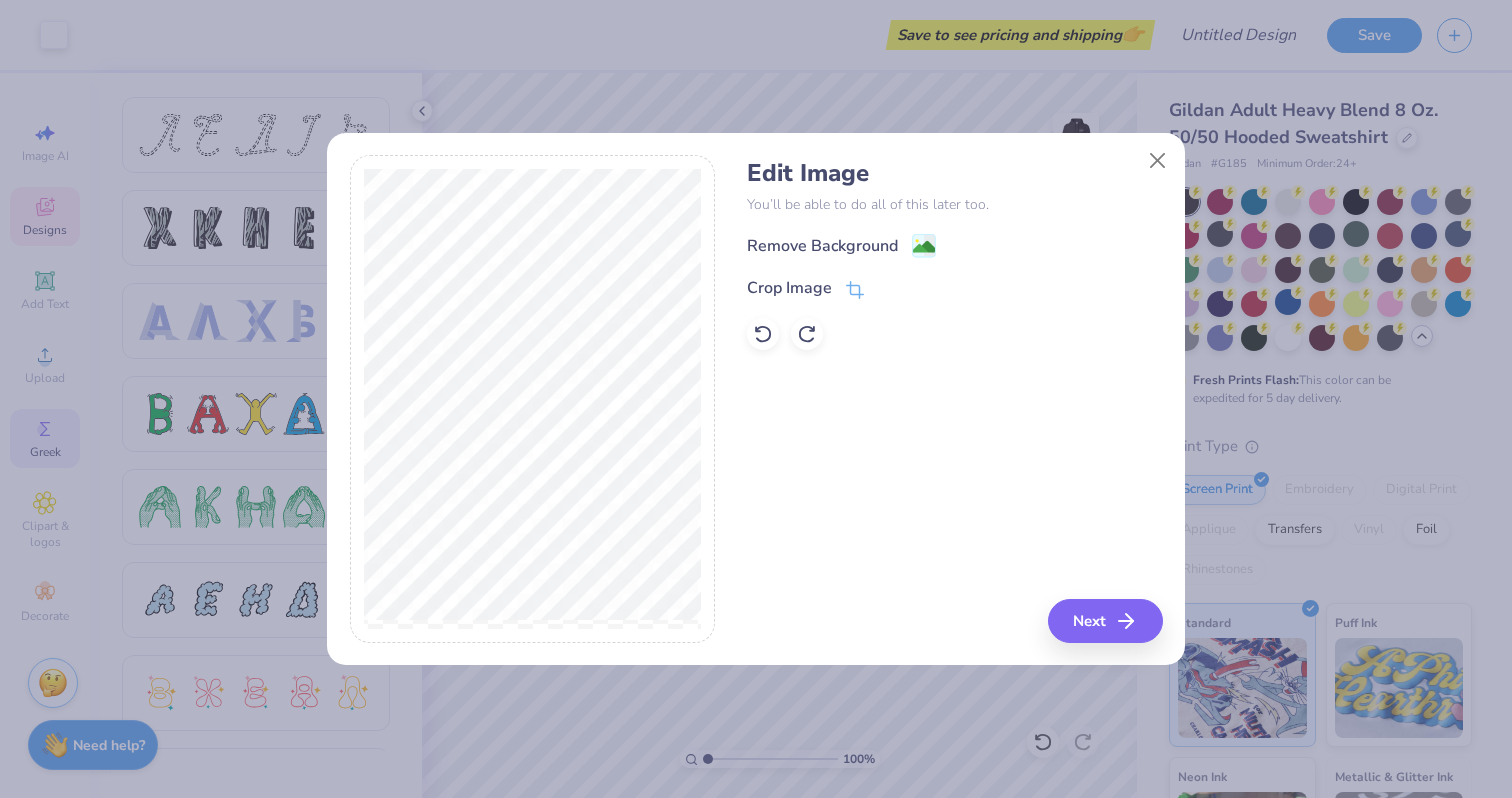 click on "Edit Image You’ll be able to do all of this later too. Remove Background Crop Image" at bounding box center (954, 254) 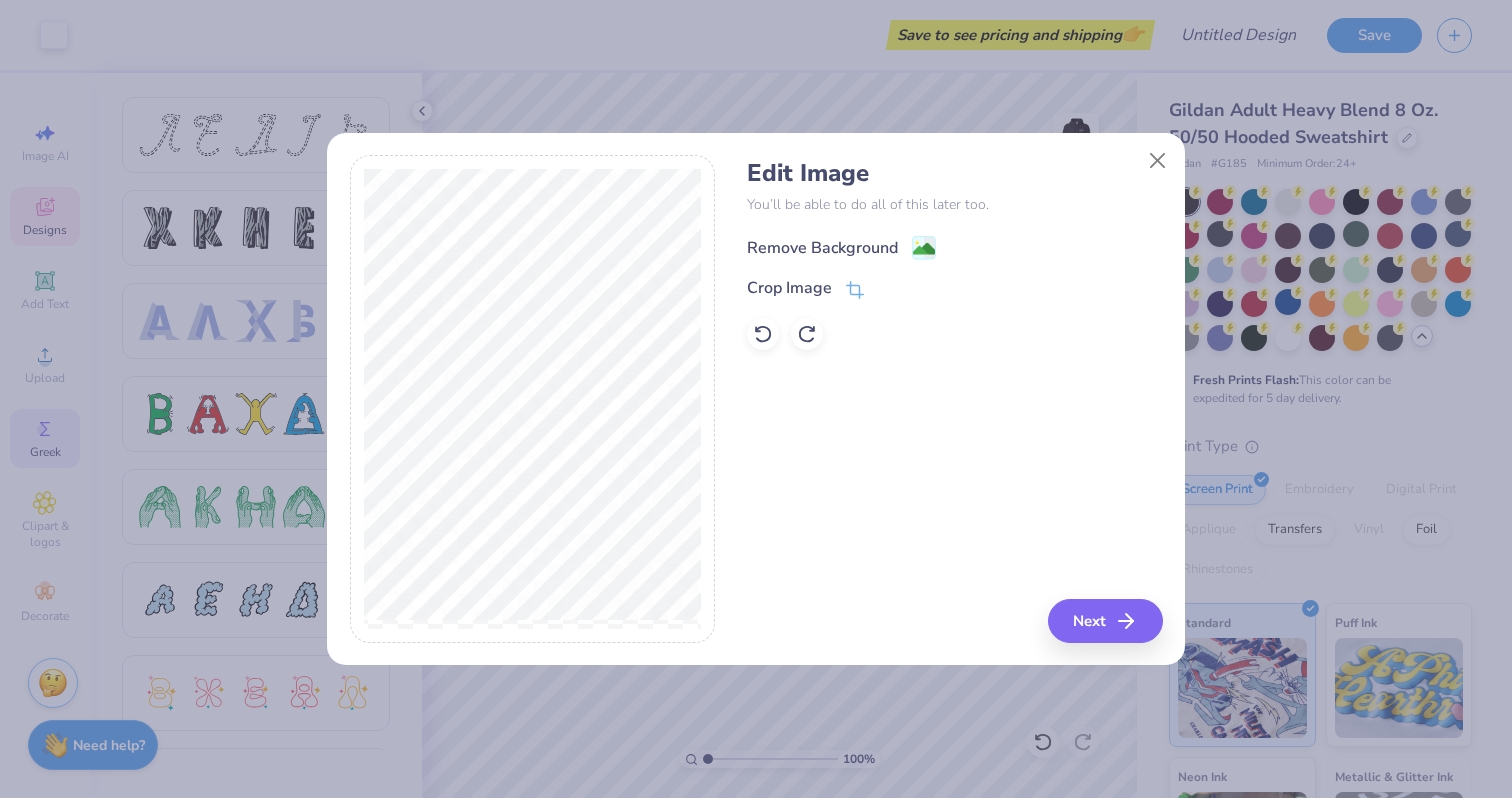 click 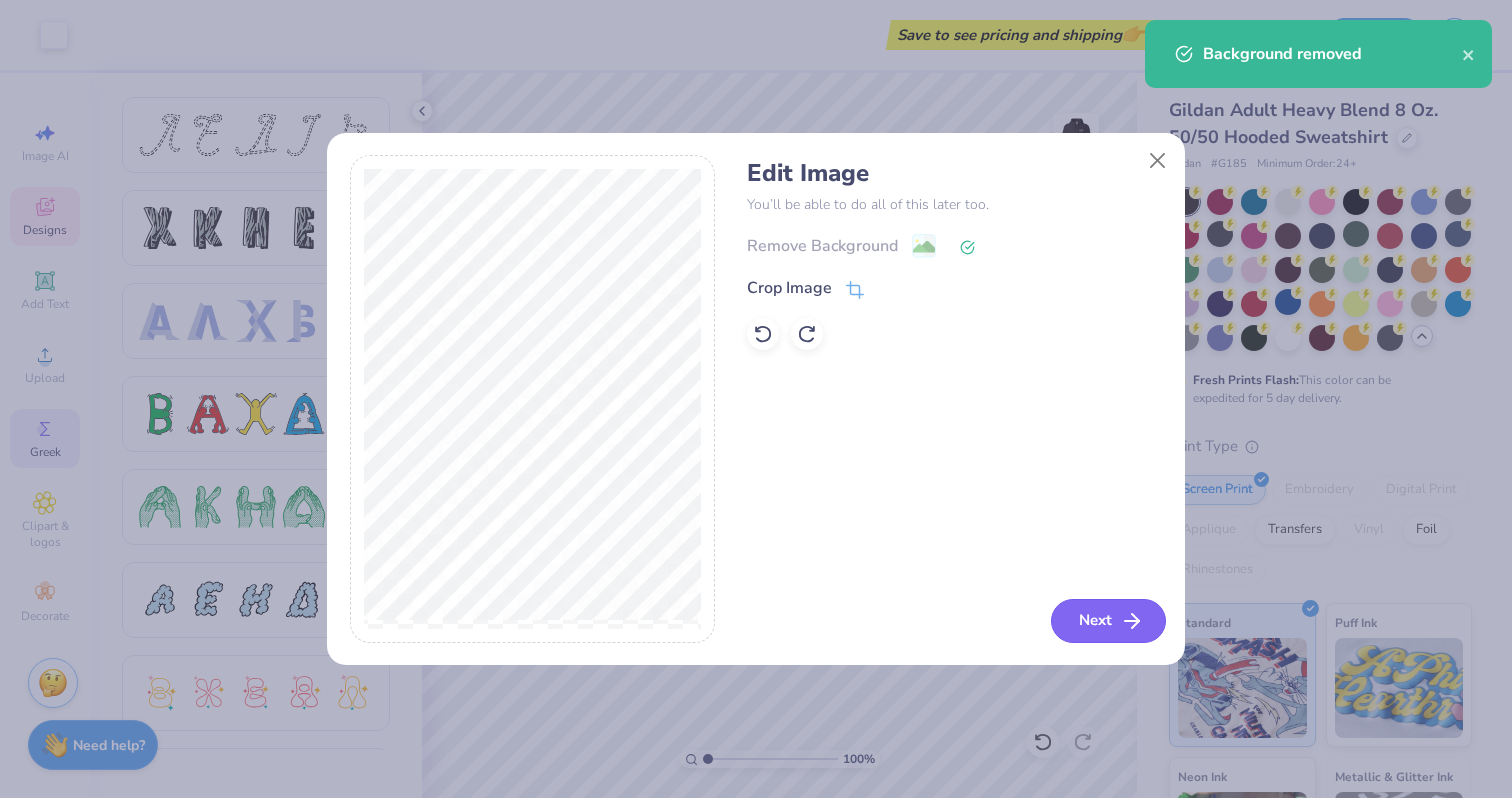 click on "Next" at bounding box center (1108, 621) 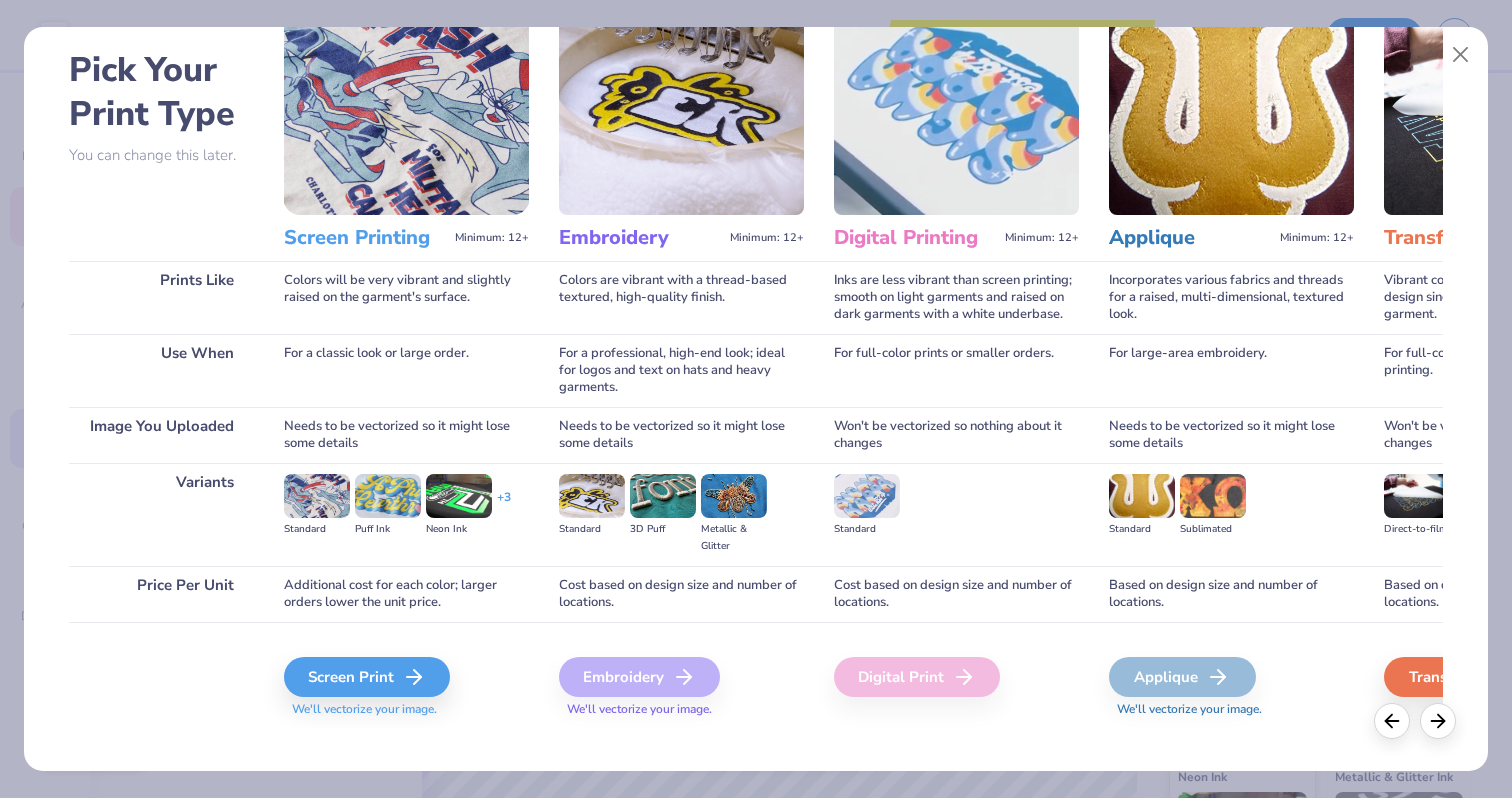 scroll, scrollTop: 99, scrollLeft: 0, axis: vertical 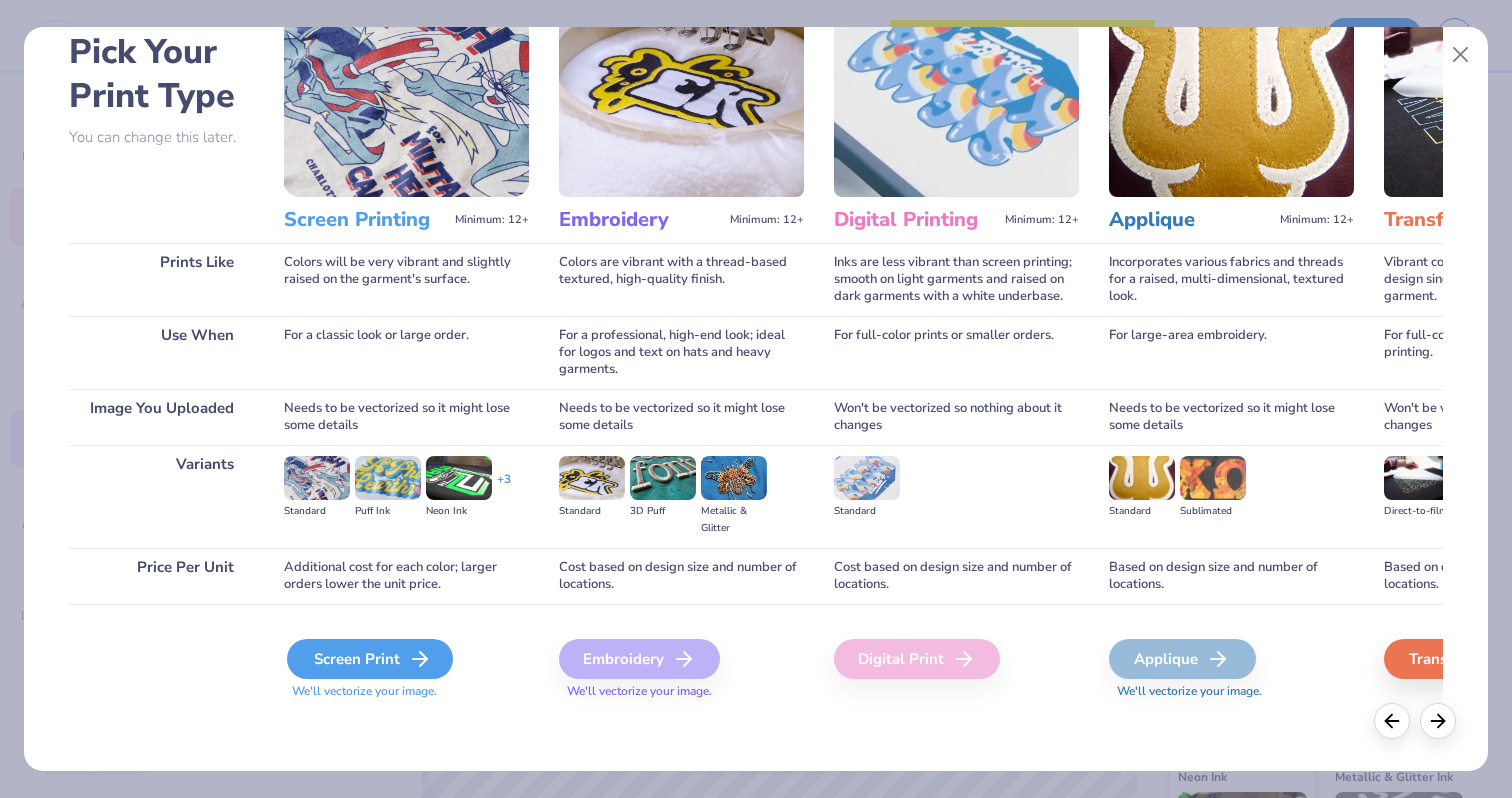 click on "Screen Print" at bounding box center (370, 659) 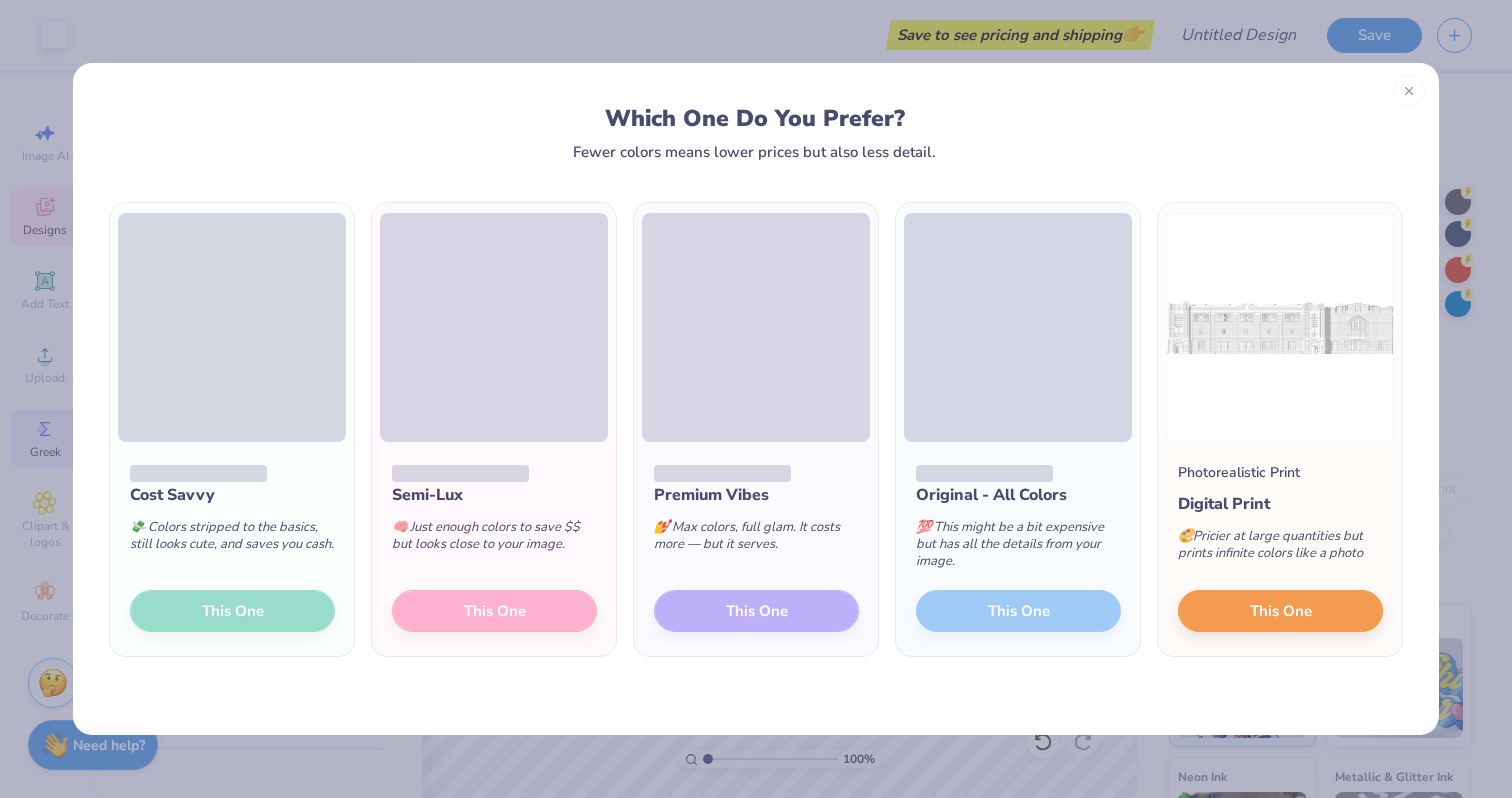 click on "Cost Savvy 💸   Colors stripped to the basics, still looks cute, and saves you cash. This One" at bounding box center [232, 549] 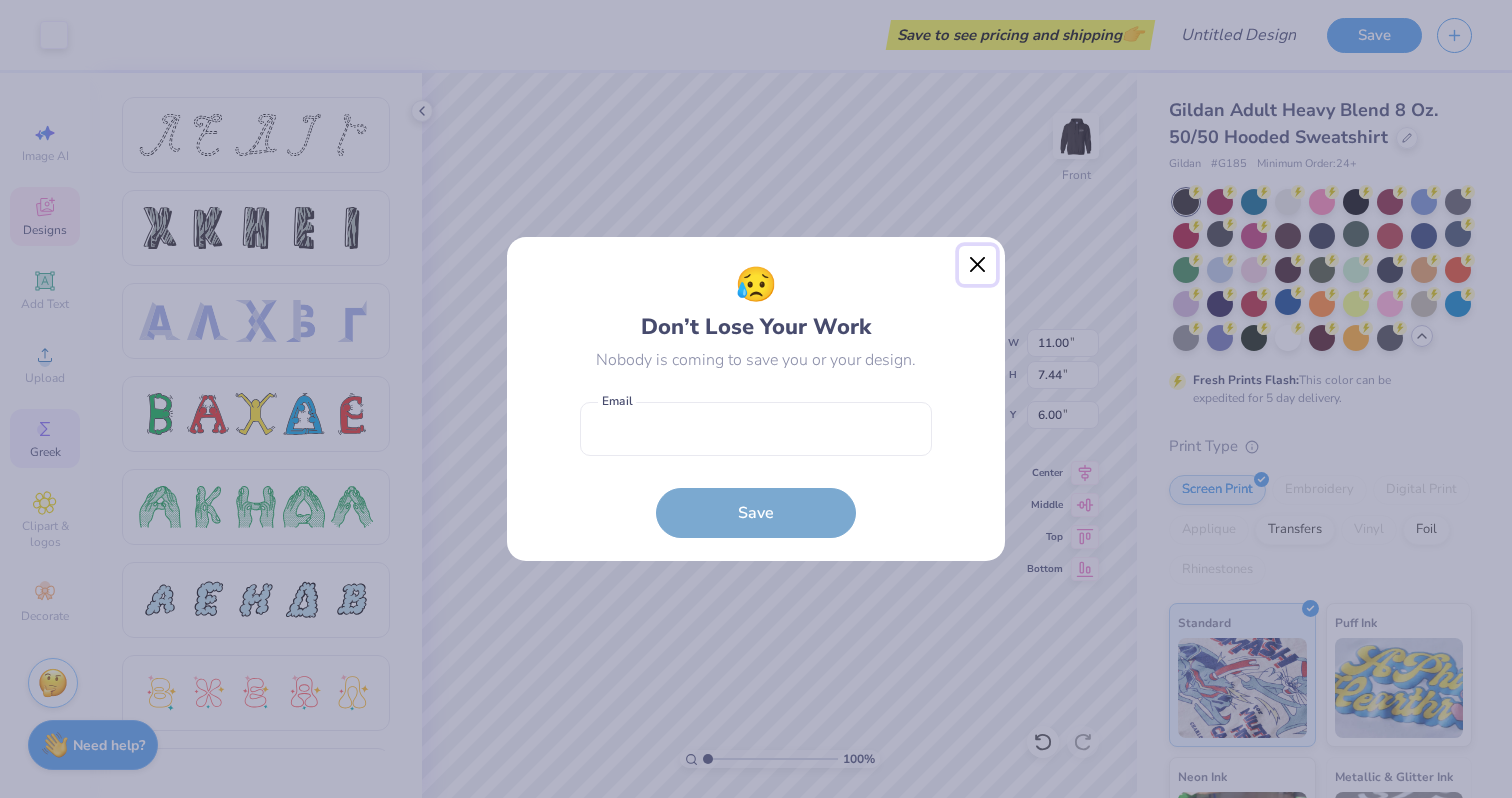 click at bounding box center [978, 265] 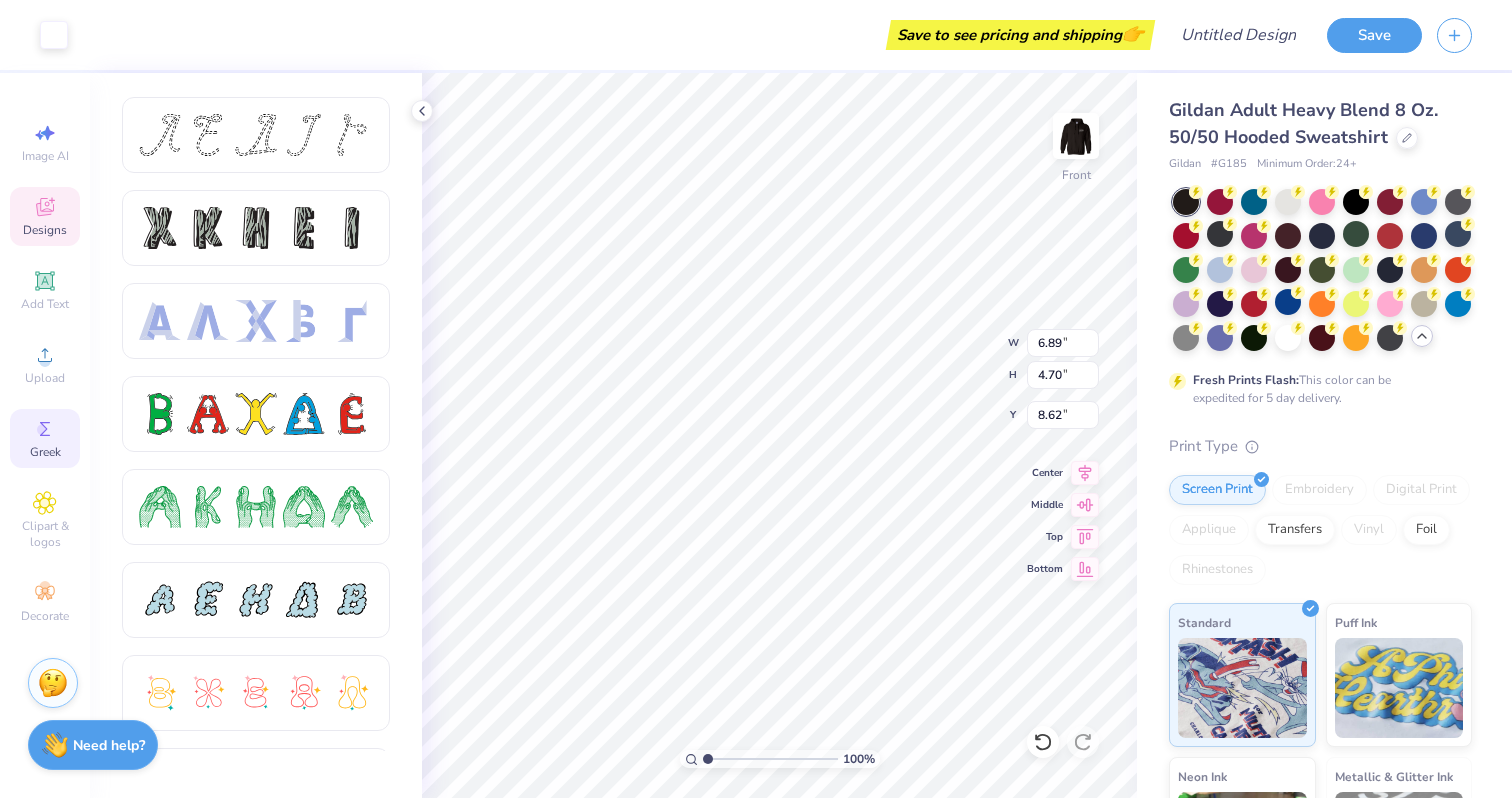 type on "6.89" 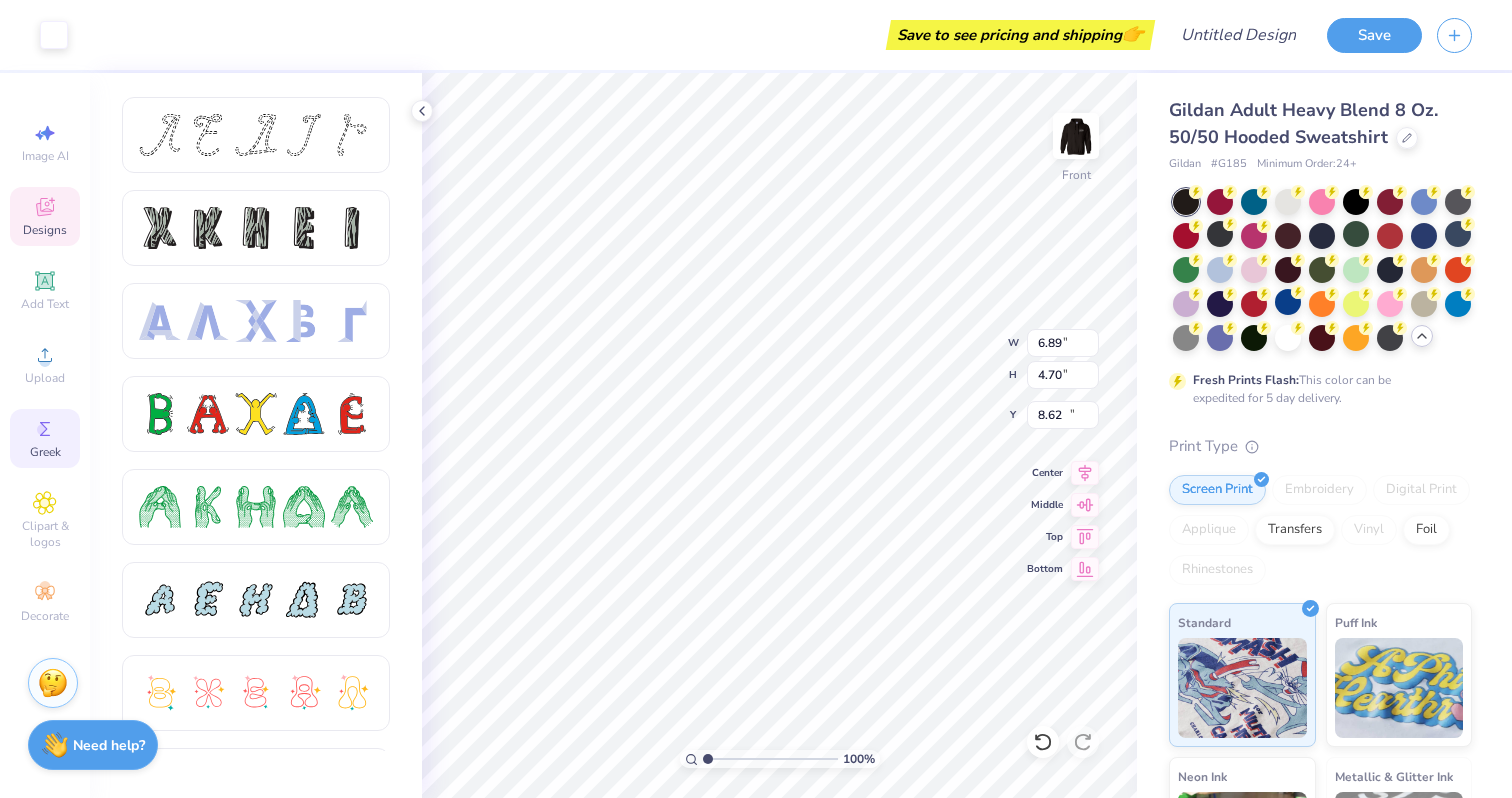 type on "12.88" 